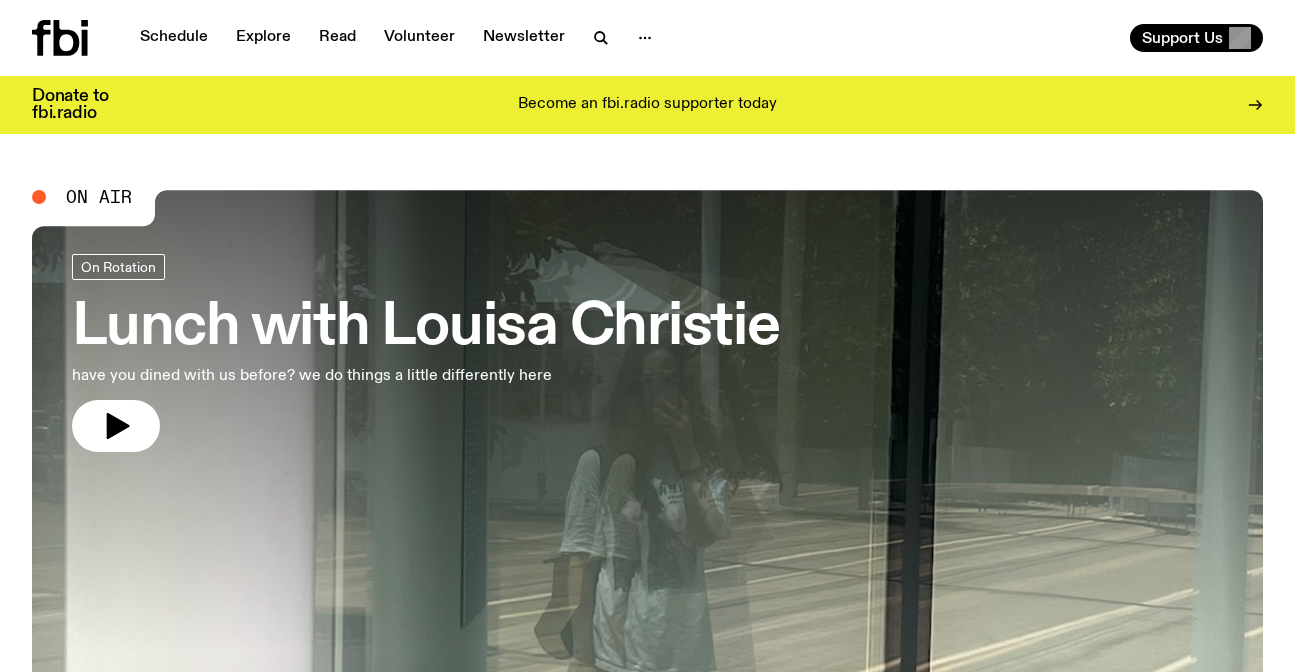 scroll, scrollTop: 0, scrollLeft: 0, axis: both 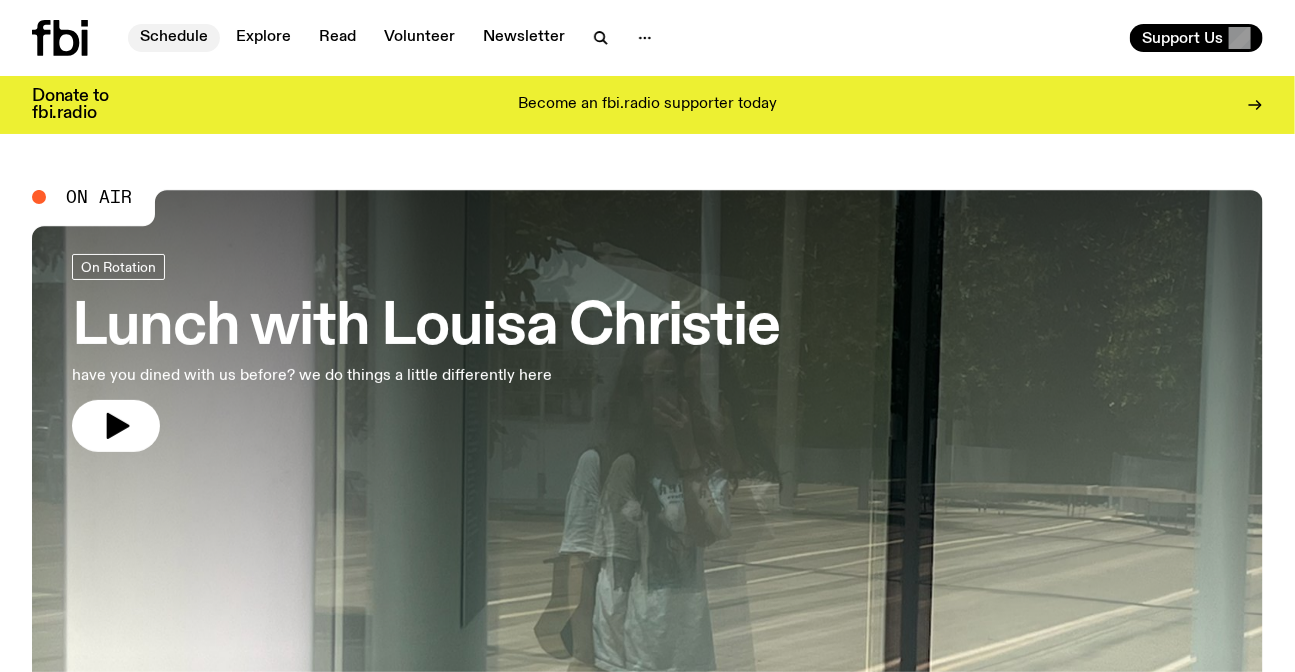 click on "Schedule" at bounding box center (174, 38) 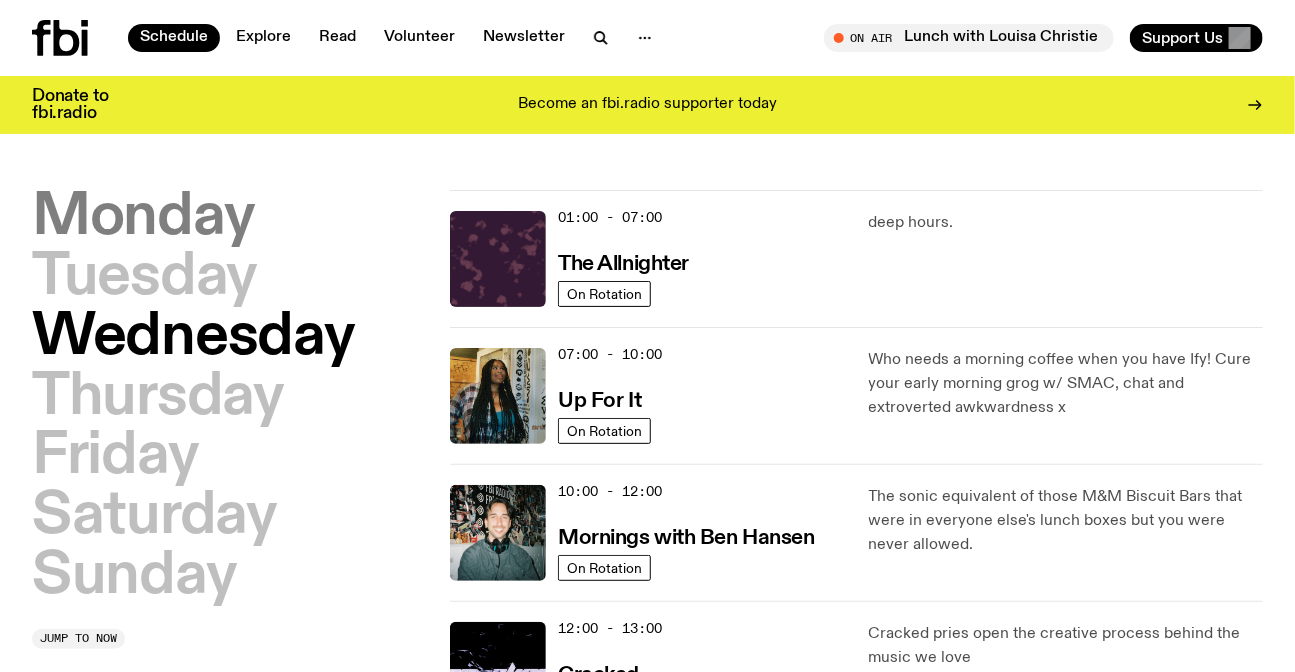 click on "Monday" at bounding box center (143, 218) 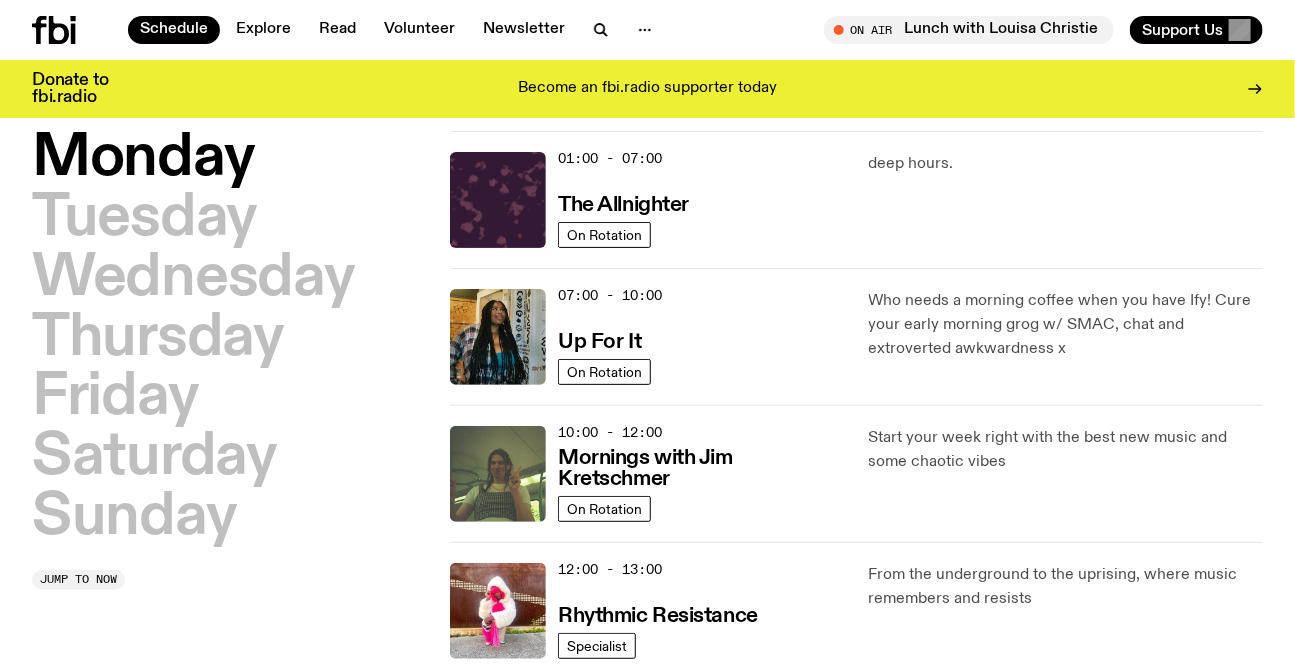 scroll, scrollTop: 55, scrollLeft: 0, axis: vertical 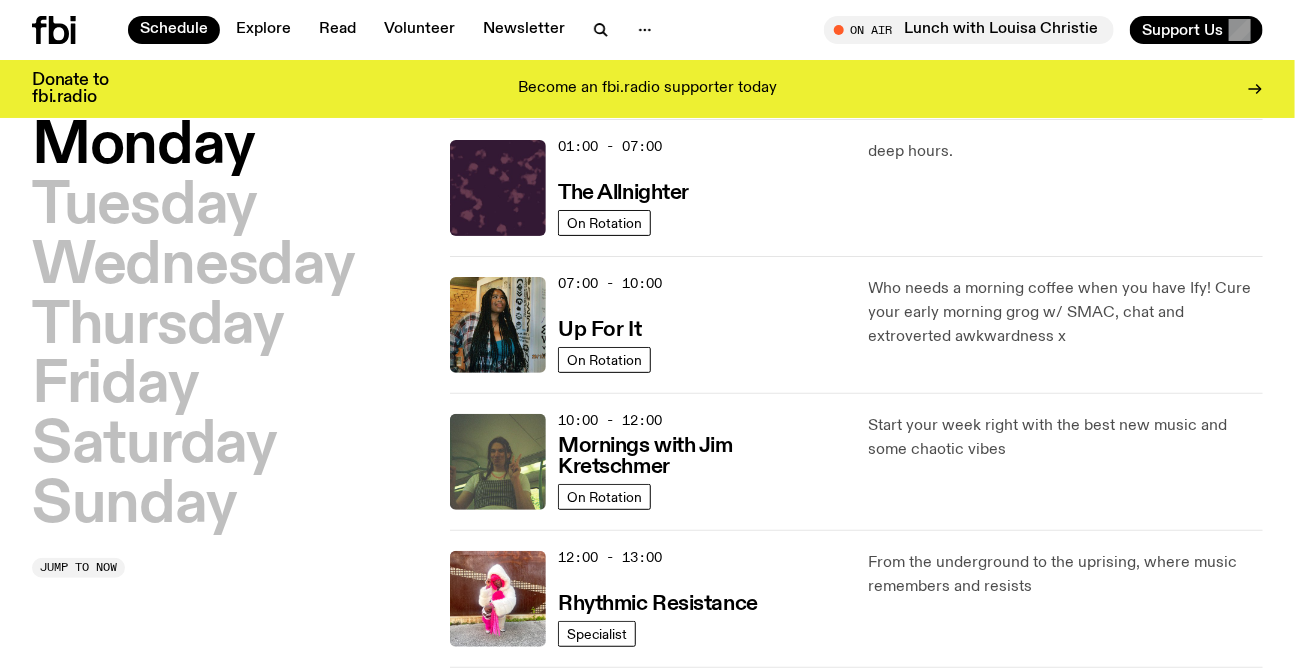click on "10:00 - 12:00 Mornings with Jim Kretschmer On Rotation Start your week right with the best new music and some chaotic vibes" 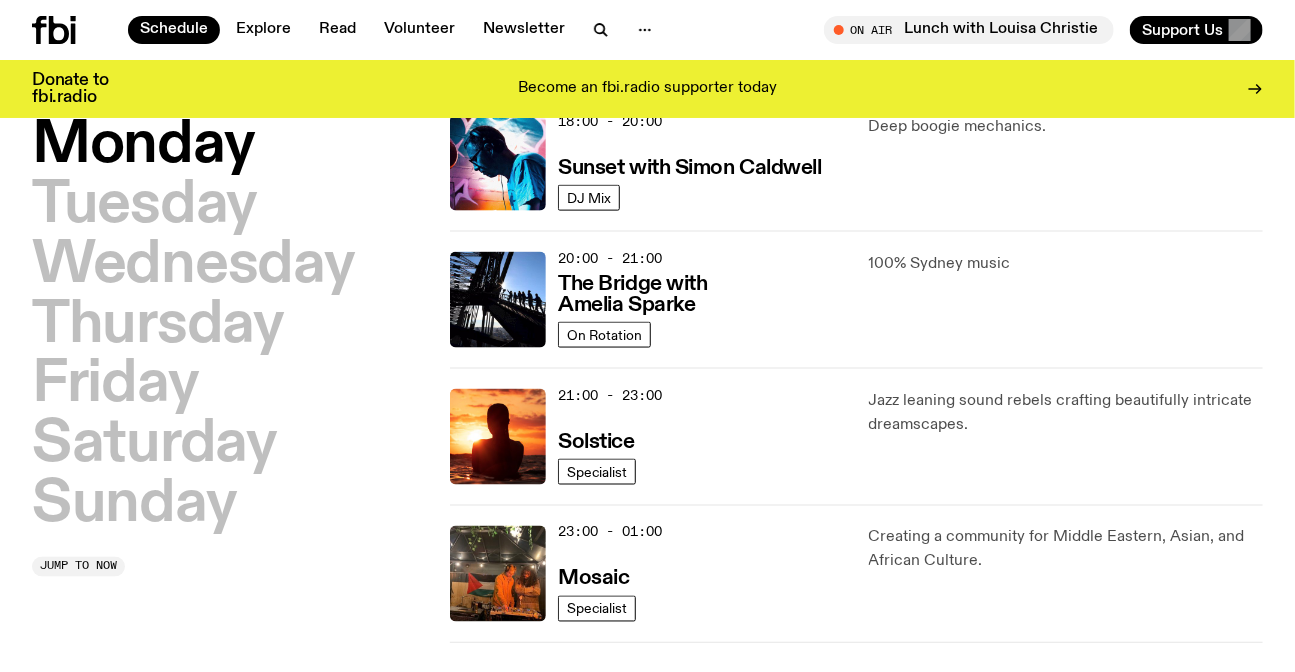 scroll, scrollTop: 1055, scrollLeft: 0, axis: vertical 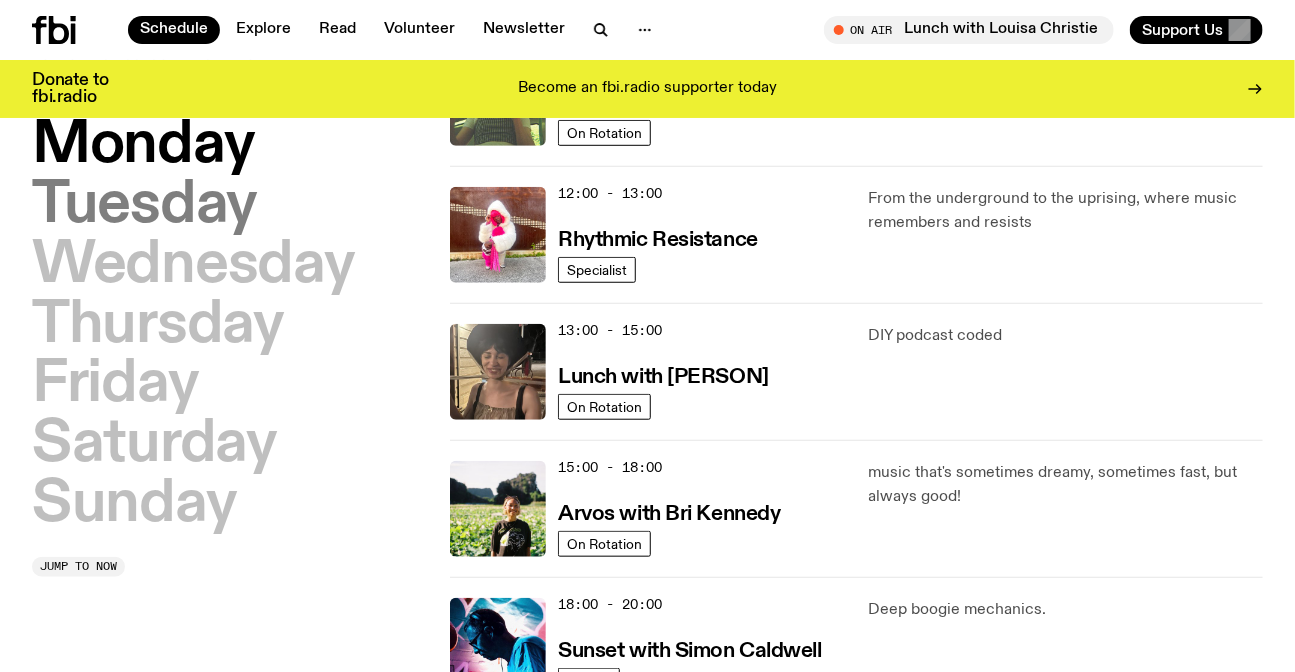 click on "Tuesday" at bounding box center (144, 206) 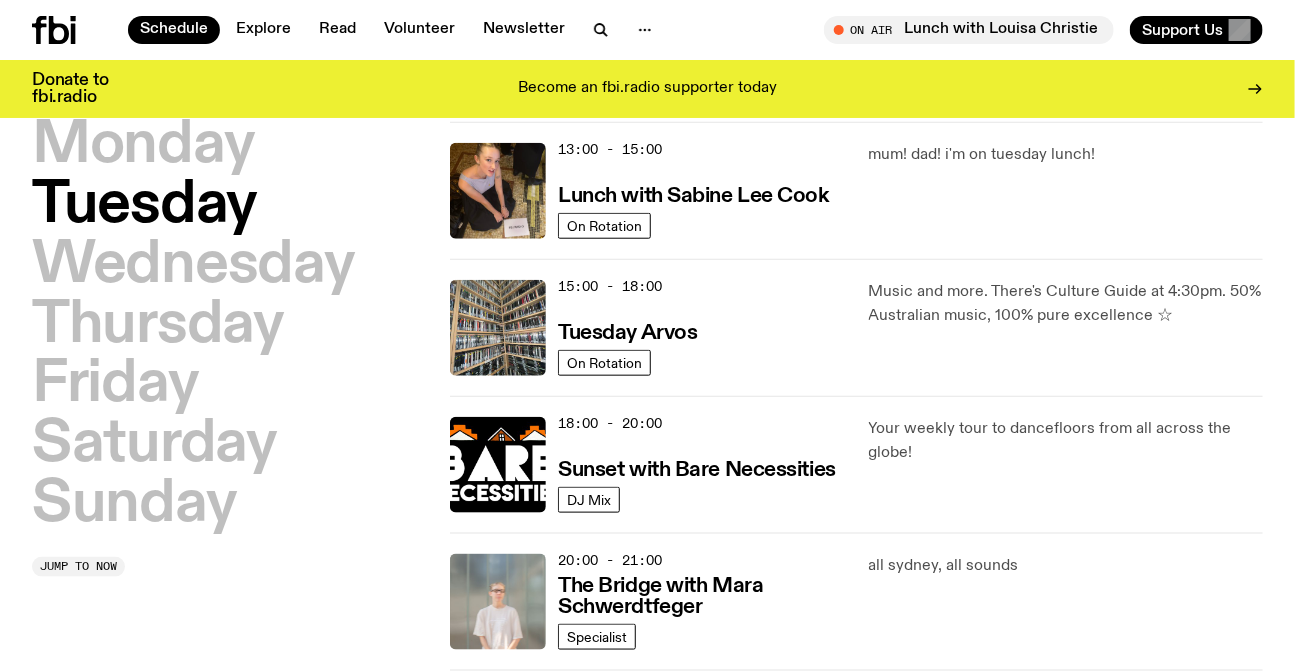 scroll, scrollTop: 873, scrollLeft: 0, axis: vertical 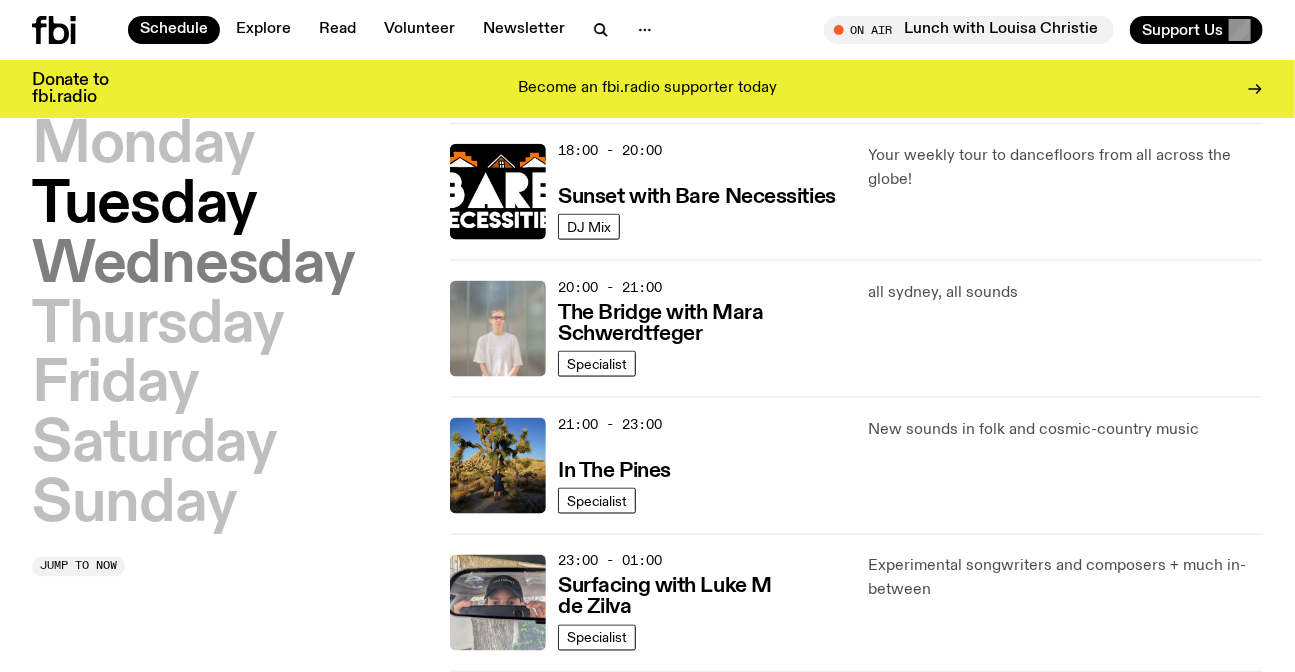 drag, startPoint x: 136, startPoint y: 258, endPoint x: 293, endPoint y: 252, distance: 157.11461 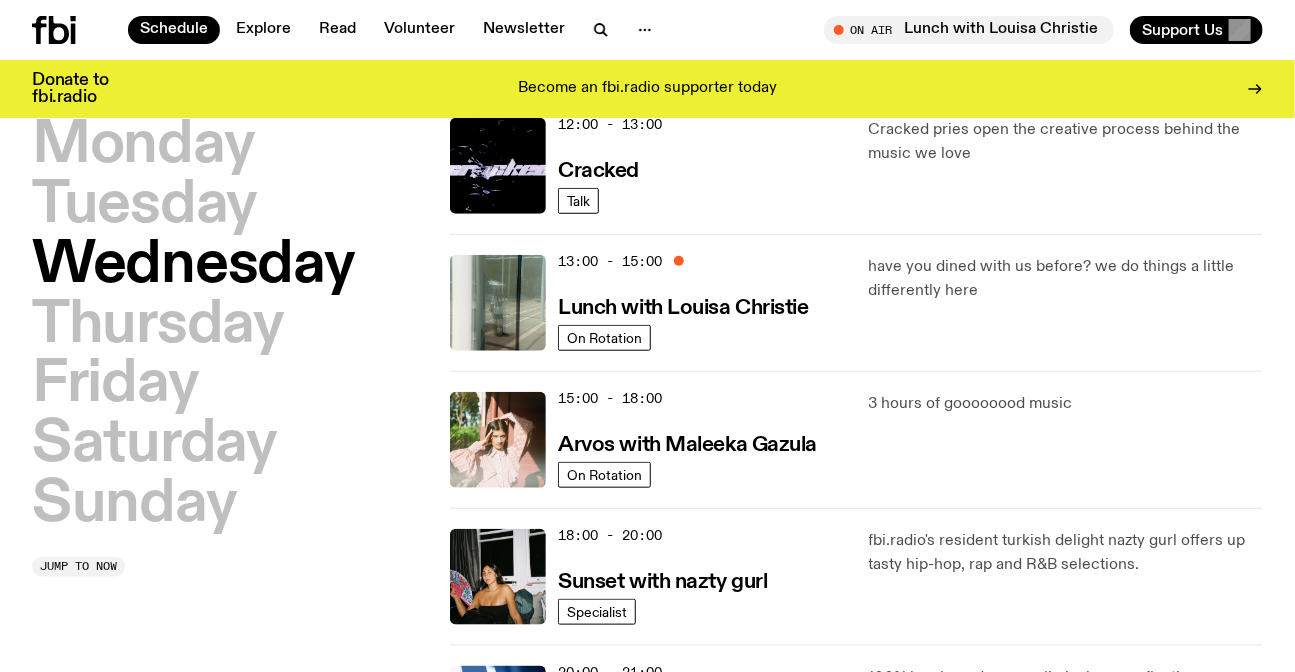 scroll, scrollTop: 691, scrollLeft: 0, axis: vertical 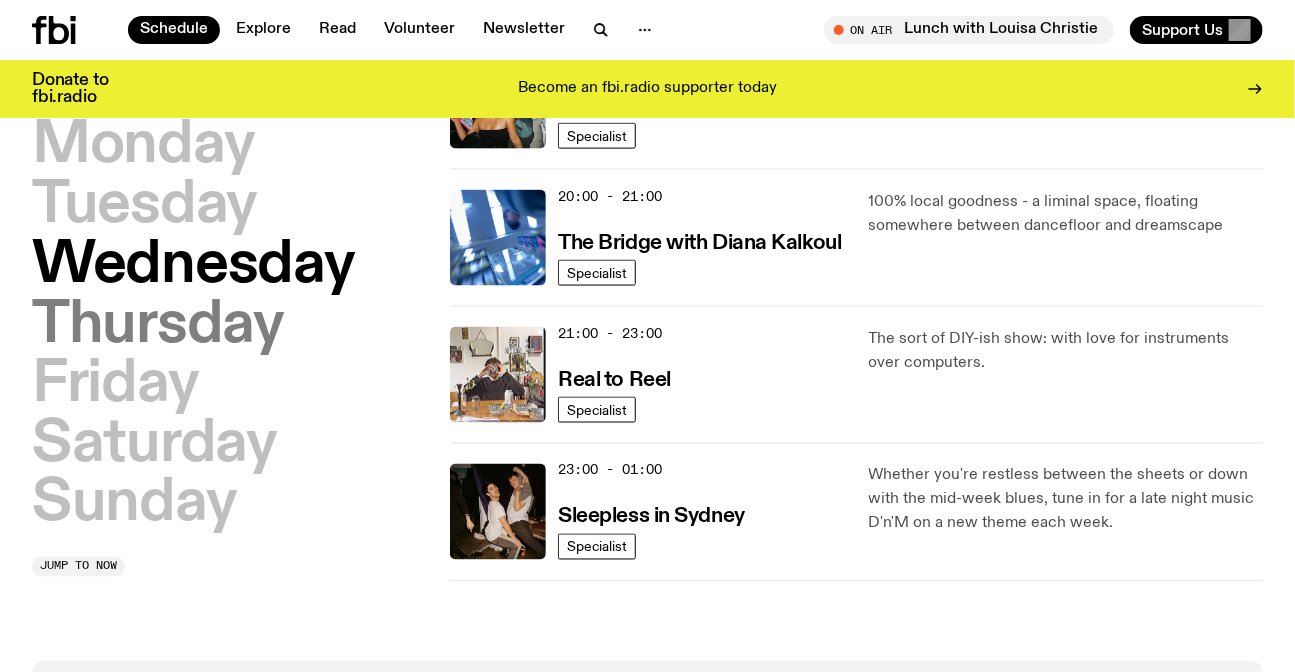 click on "Thursday" at bounding box center [158, 326] 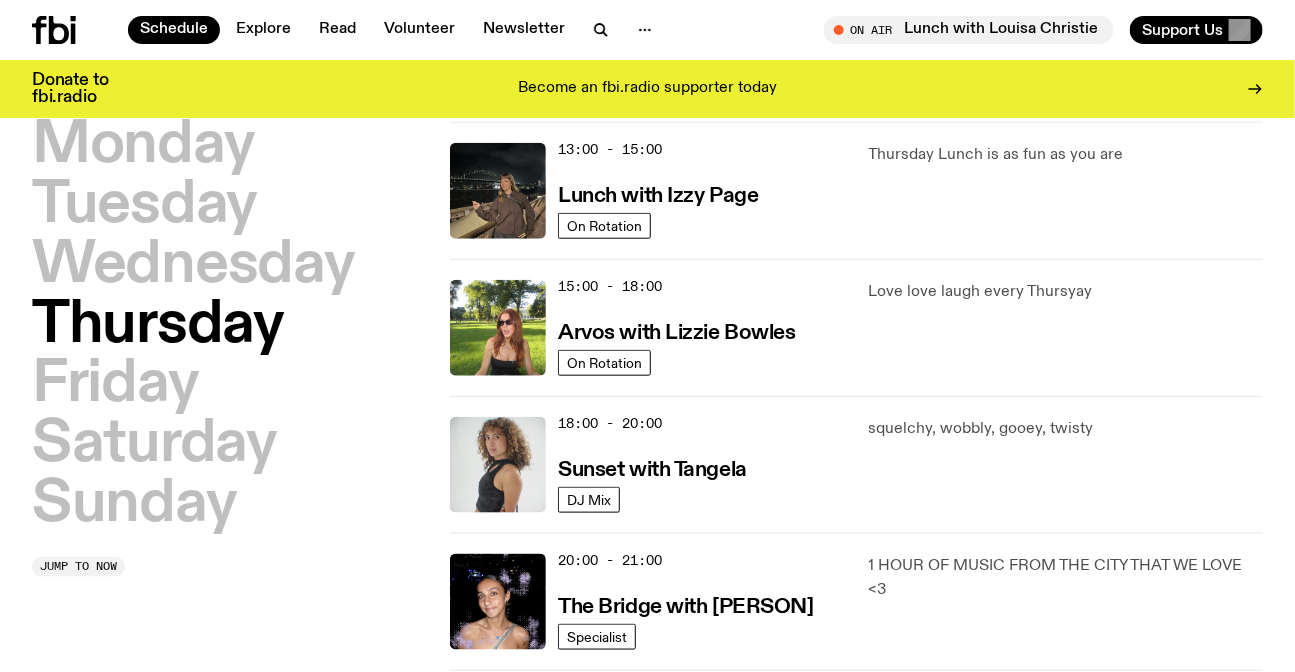 scroll, scrollTop: 873, scrollLeft: 0, axis: vertical 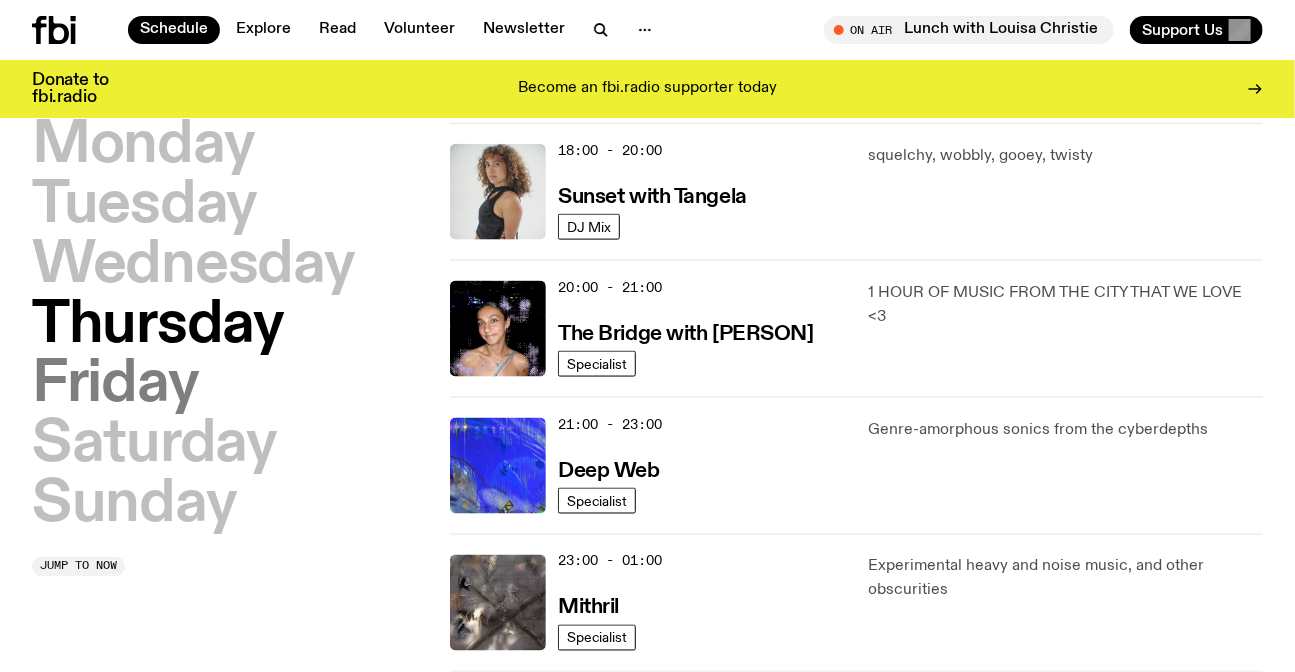 drag, startPoint x: 168, startPoint y: 393, endPoint x: 429, endPoint y: 370, distance: 262.01144 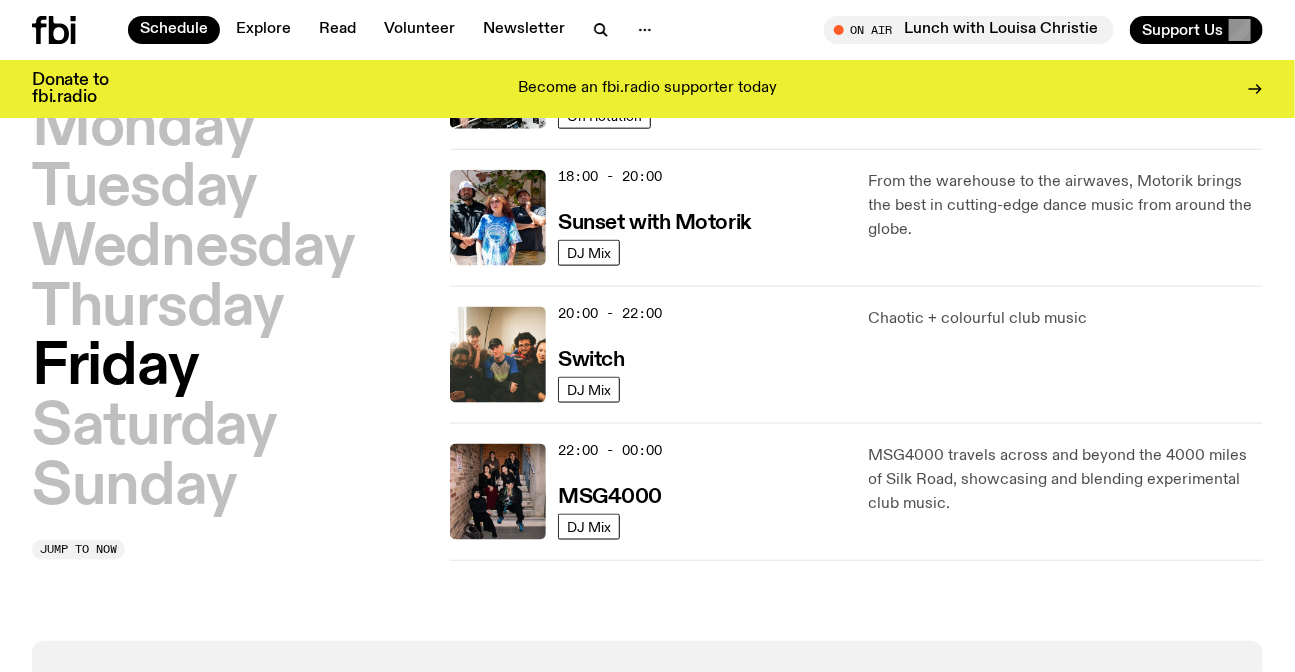scroll, scrollTop: 873, scrollLeft: 0, axis: vertical 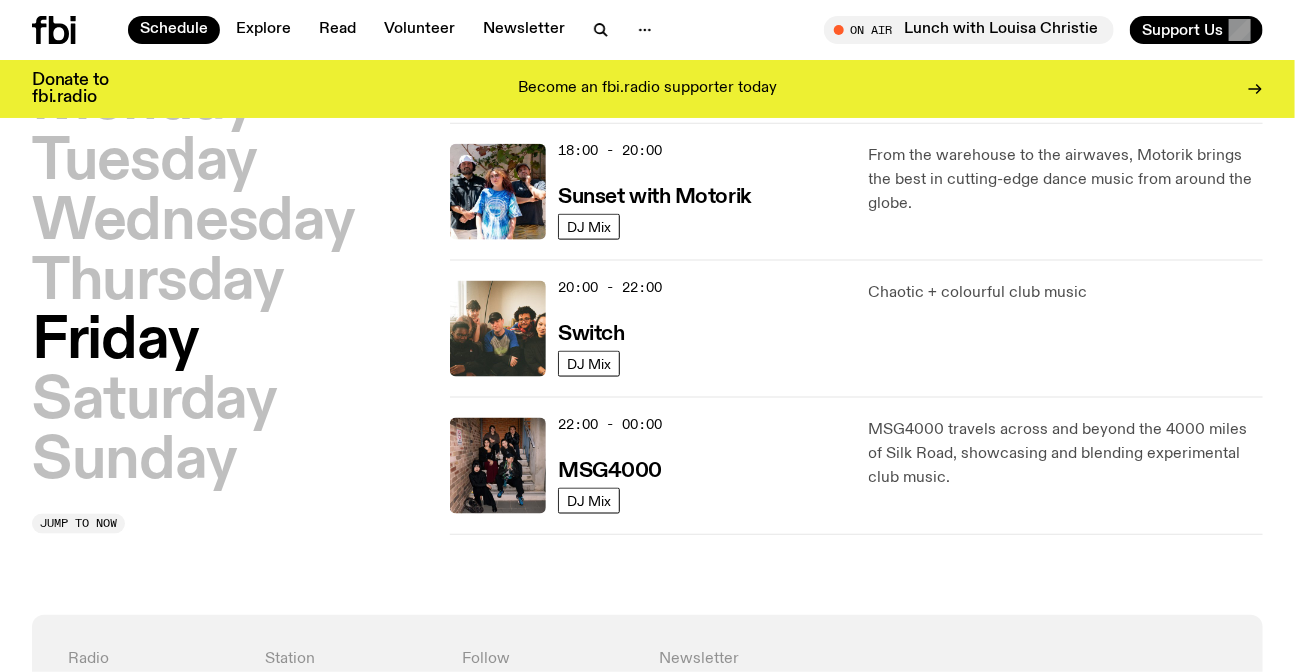 click on "Saturday" at bounding box center (154, 402) 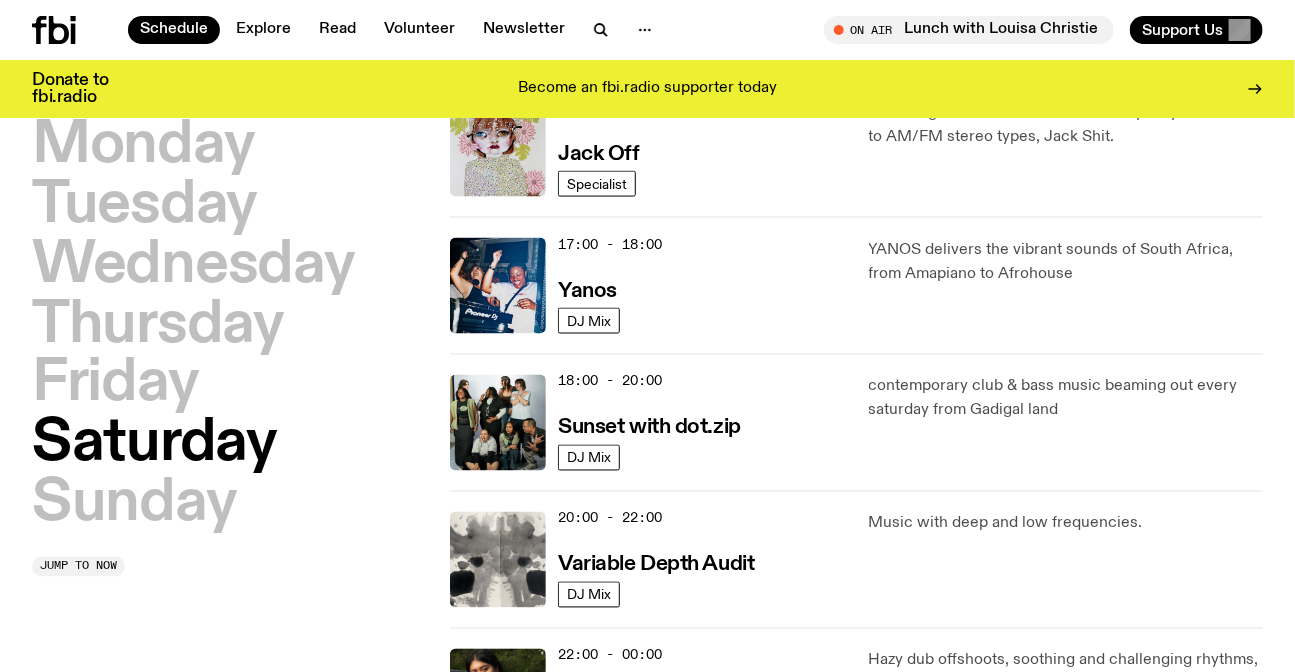 scroll, scrollTop: 1055, scrollLeft: 0, axis: vertical 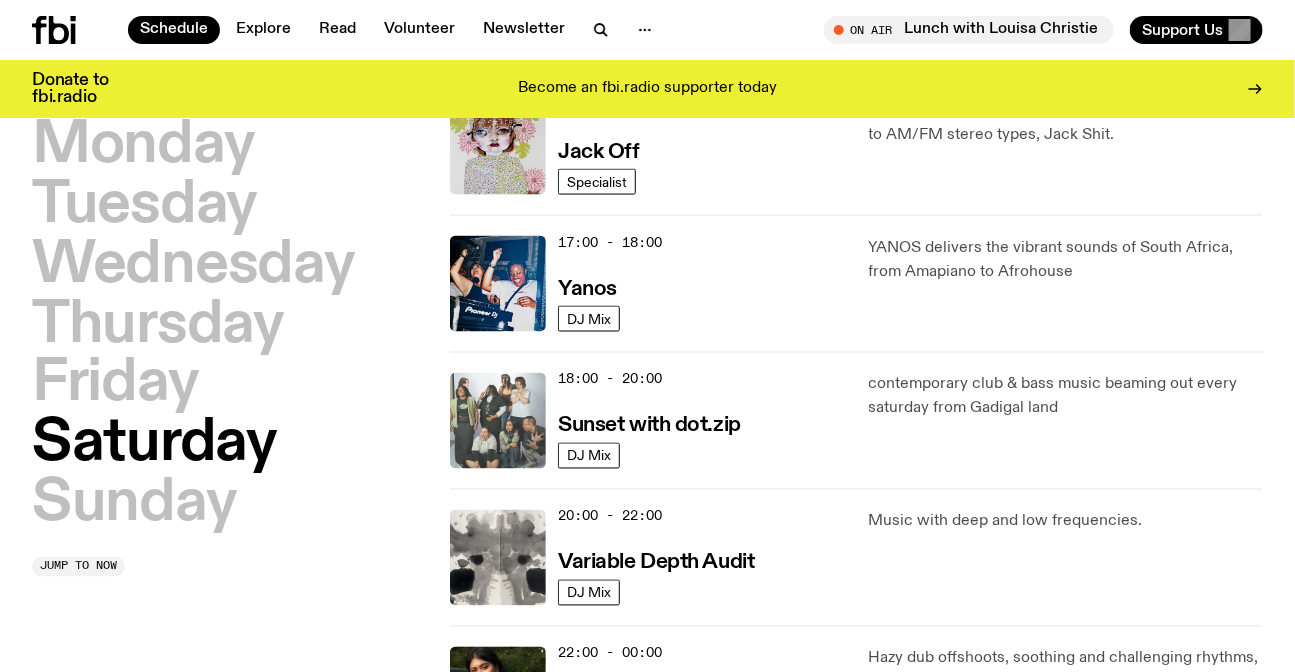 click 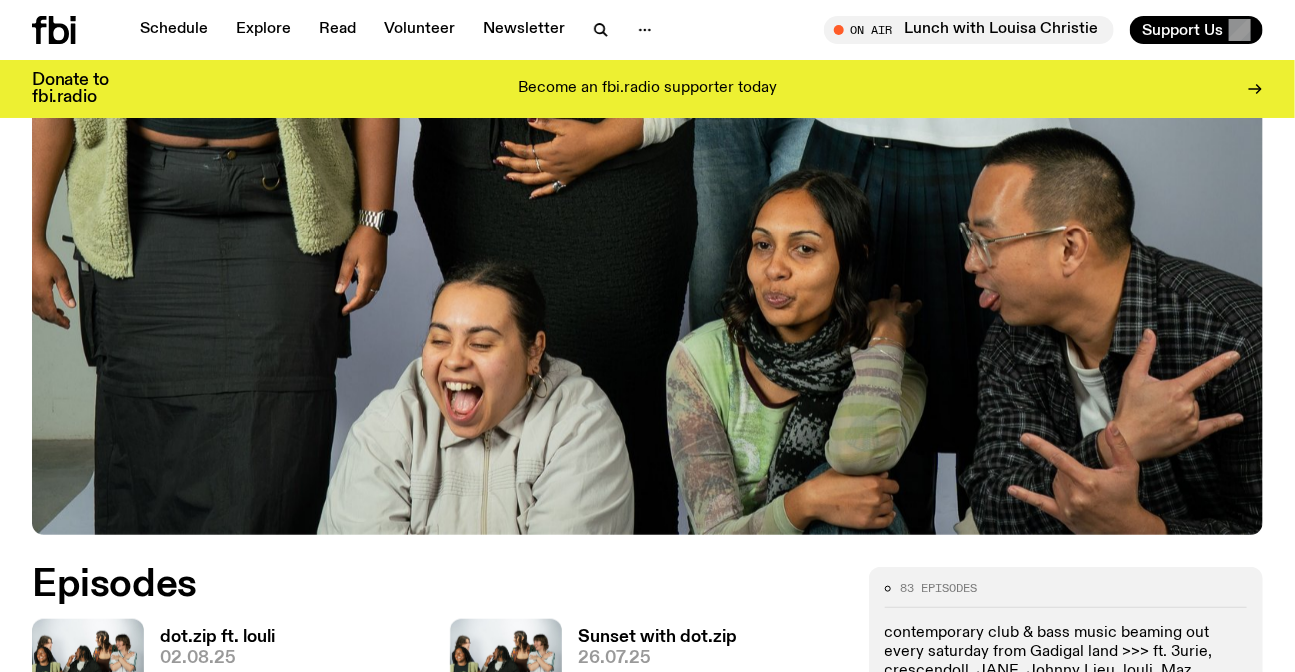 scroll, scrollTop: 805, scrollLeft: 0, axis: vertical 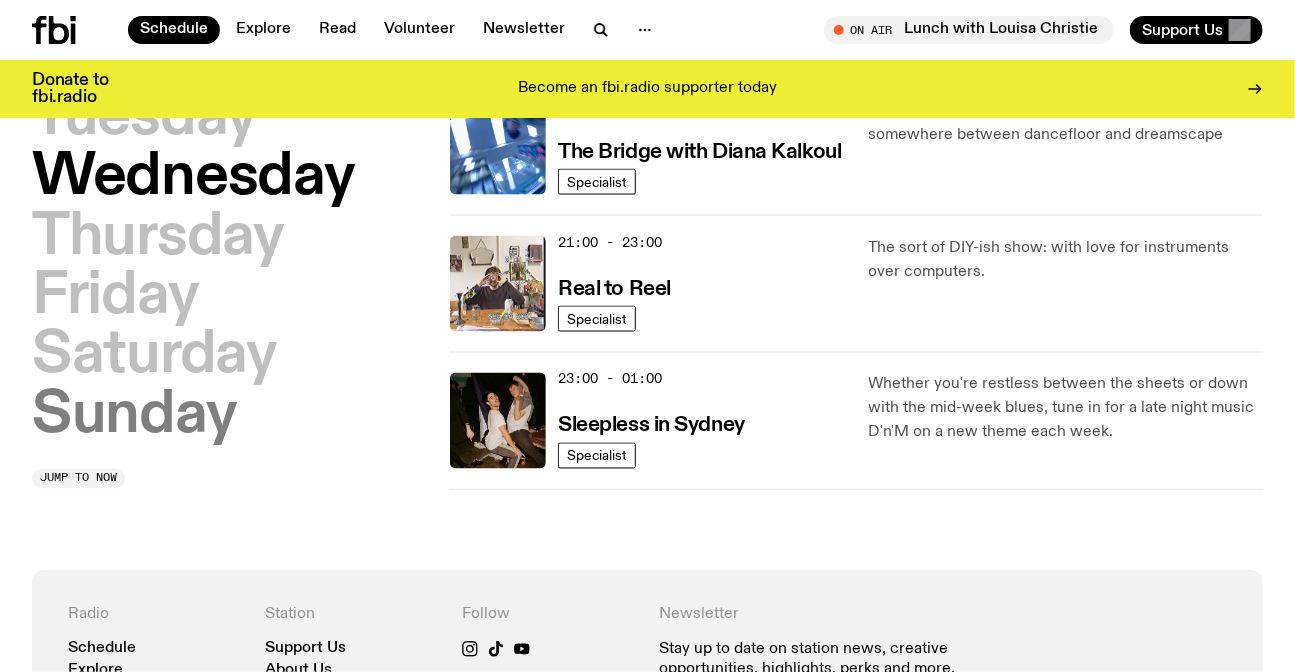 click on "Sunday" at bounding box center [134, 417] 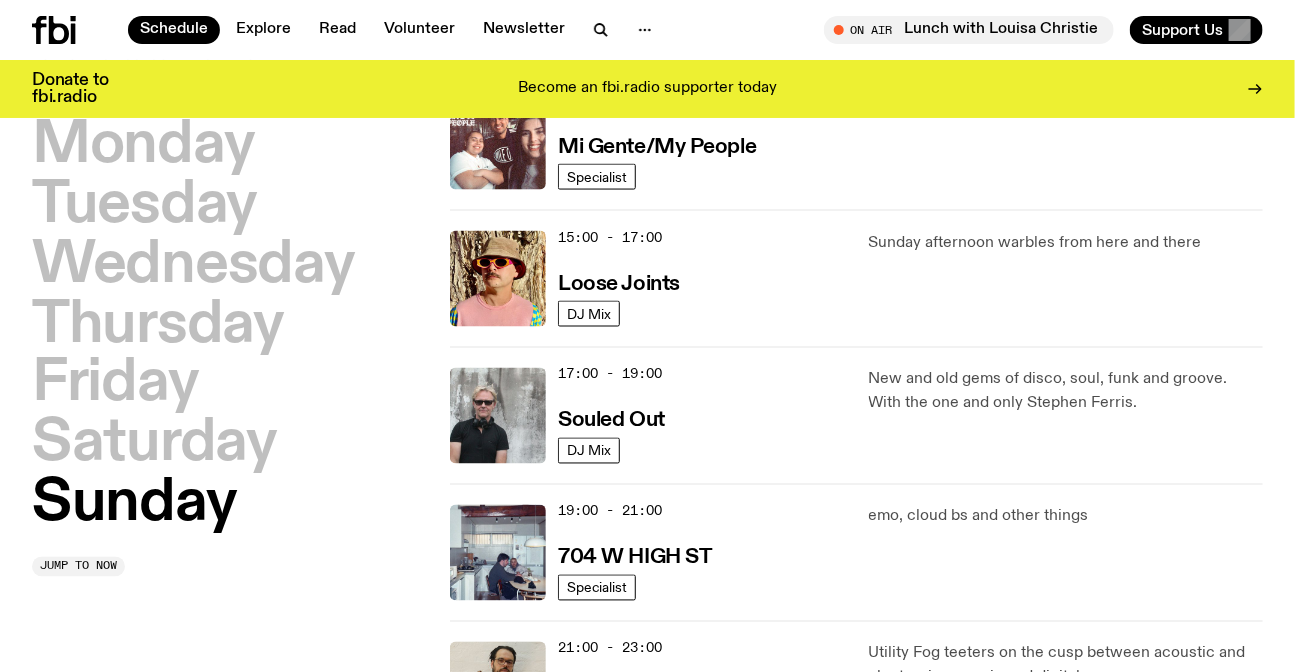 scroll, scrollTop: 1146, scrollLeft: 0, axis: vertical 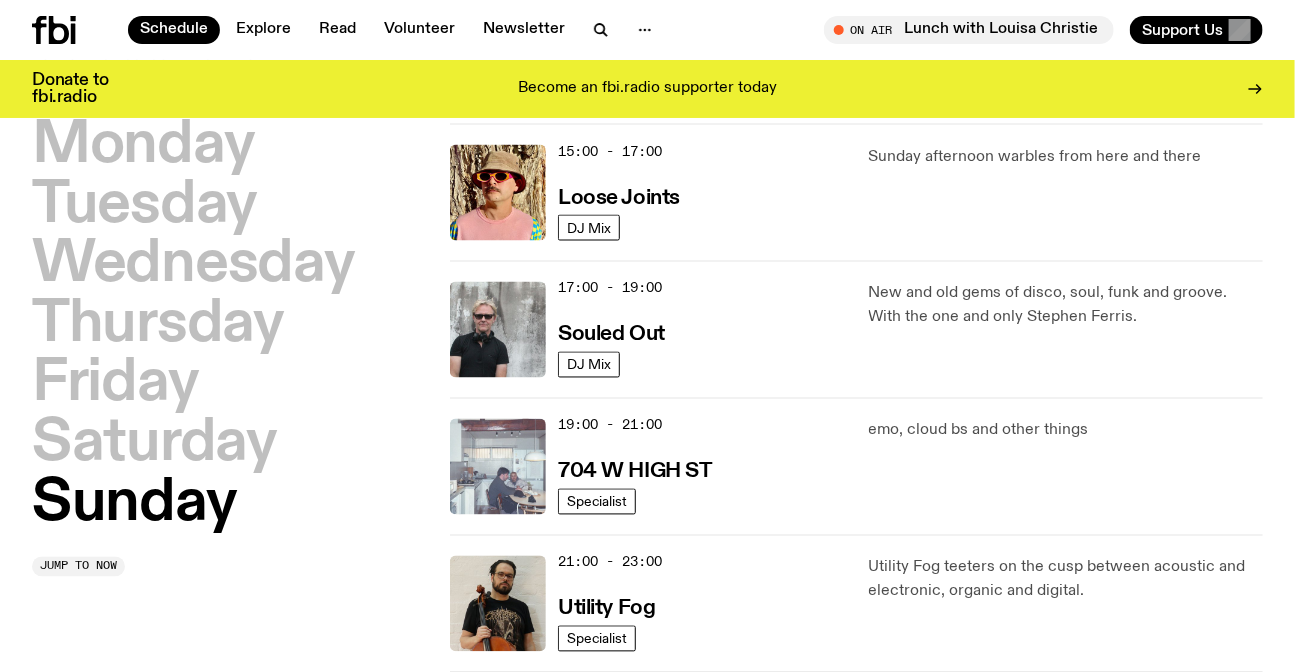 click 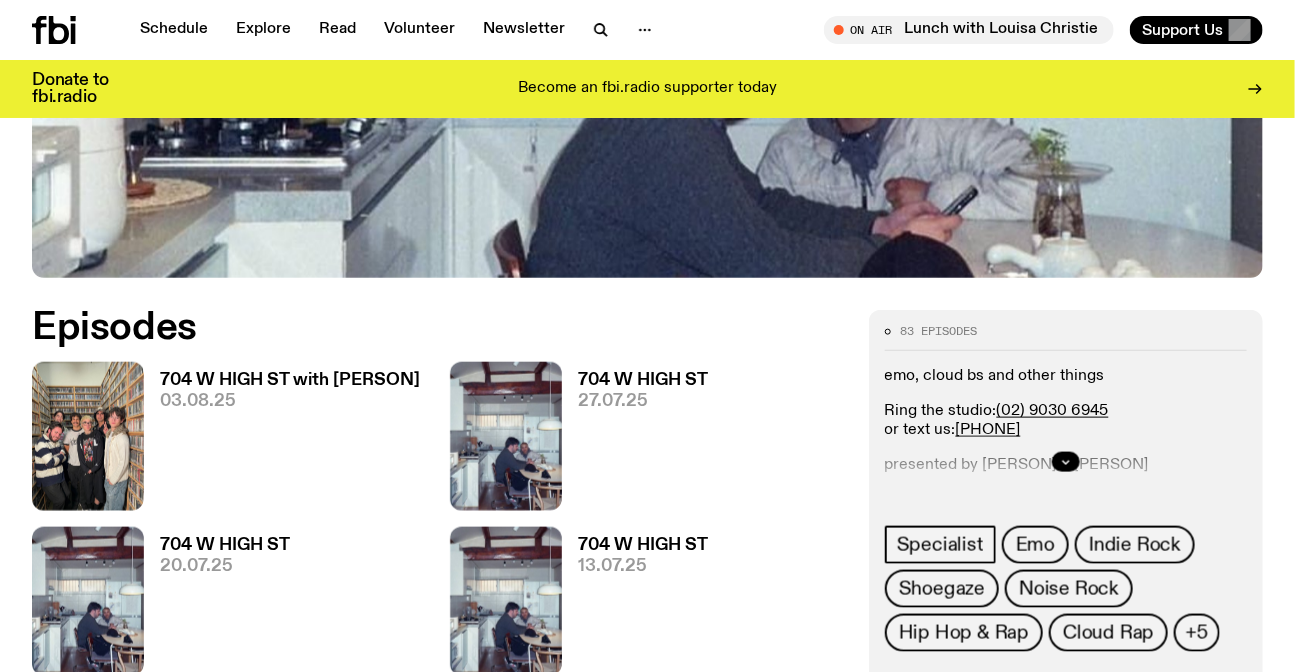 scroll, scrollTop: 803, scrollLeft: 0, axis: vertical 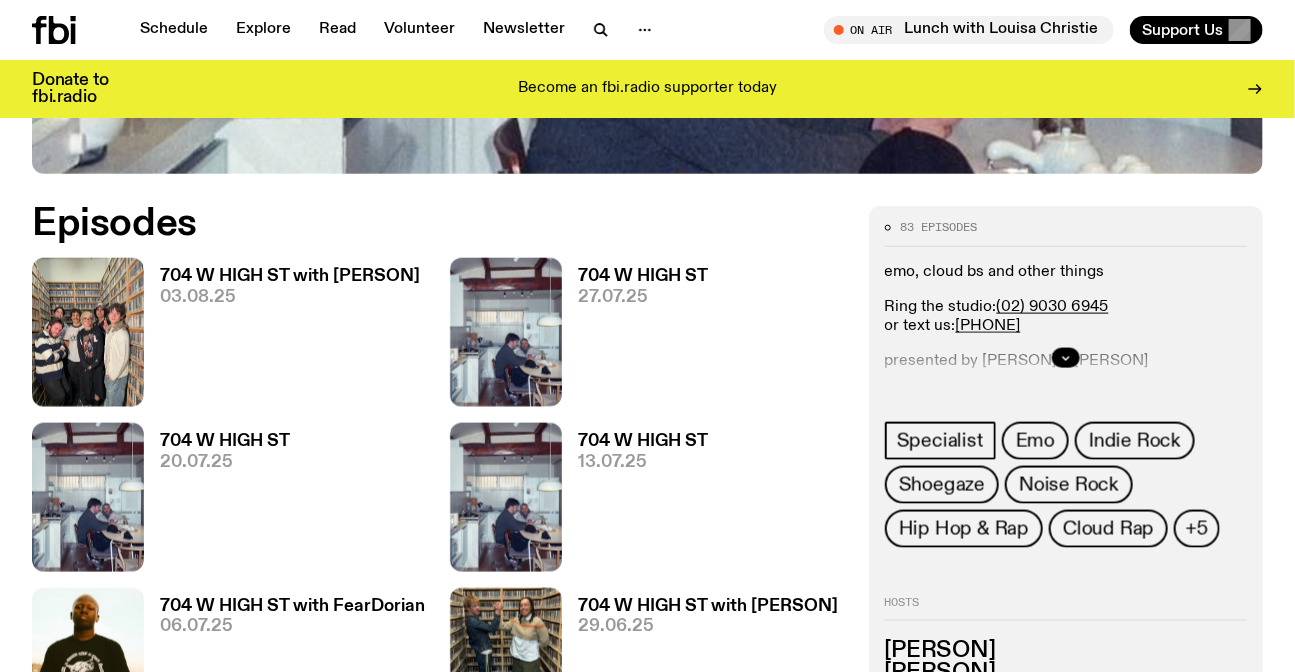 click on "03.08.25" at bounding box center (290, 297) 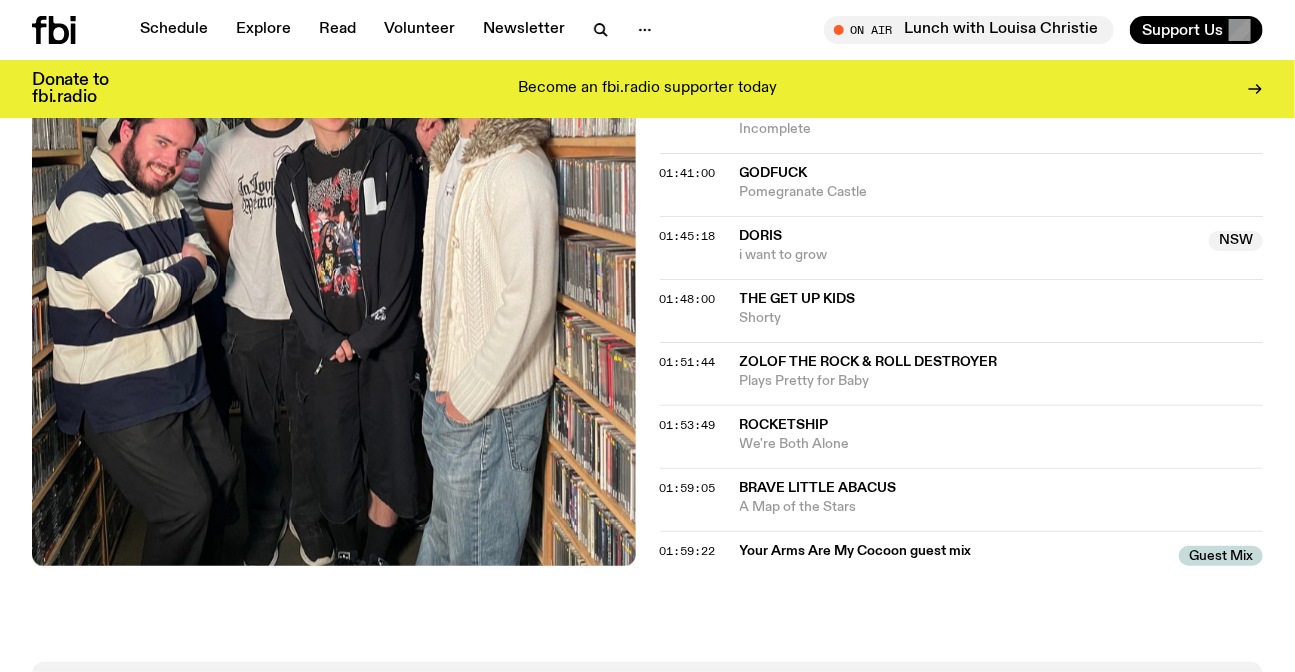scroll, scrollTop: 1988, scrollLeft: 0, axis: vertical 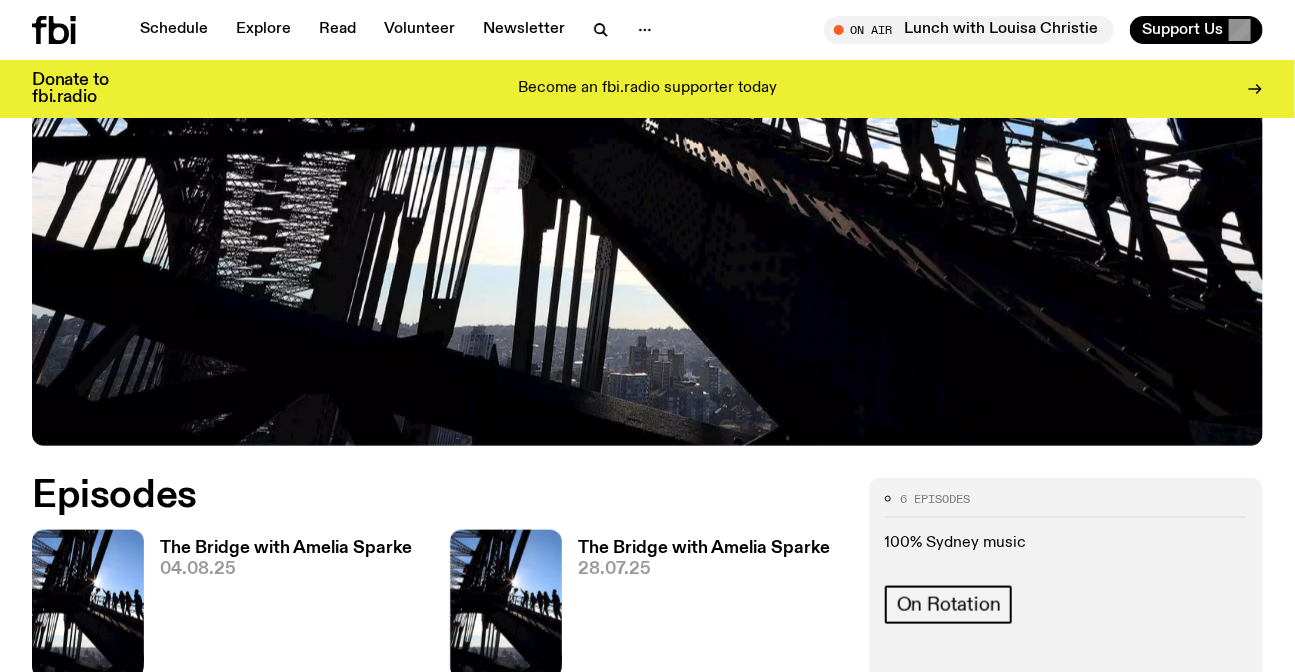 click at bounding box center [88, 604] 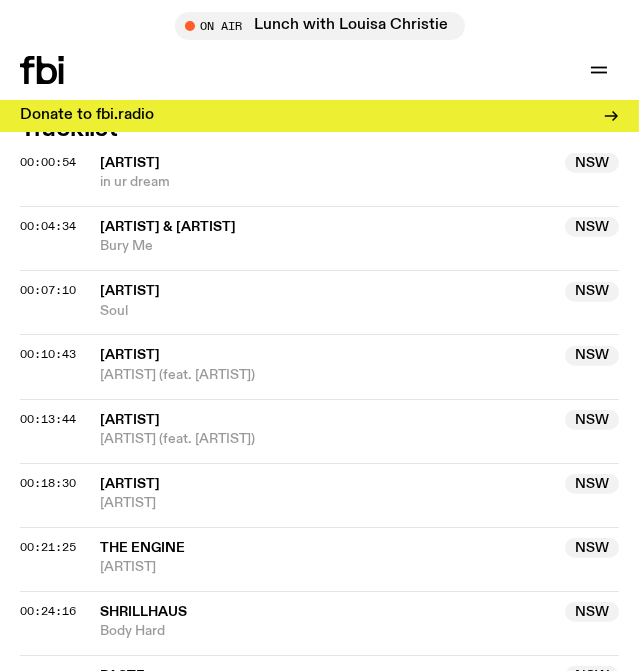 scroll, scrollTop: 1282, scrollLeft: 0, axis: vertical 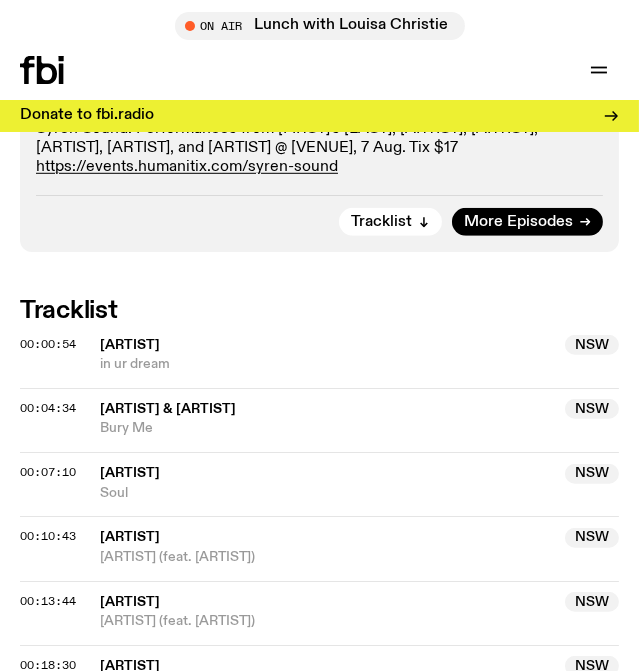 click on "On Air Lunch with Louisa Christie Tune in live Support Us" at bounding box center [474, 70] 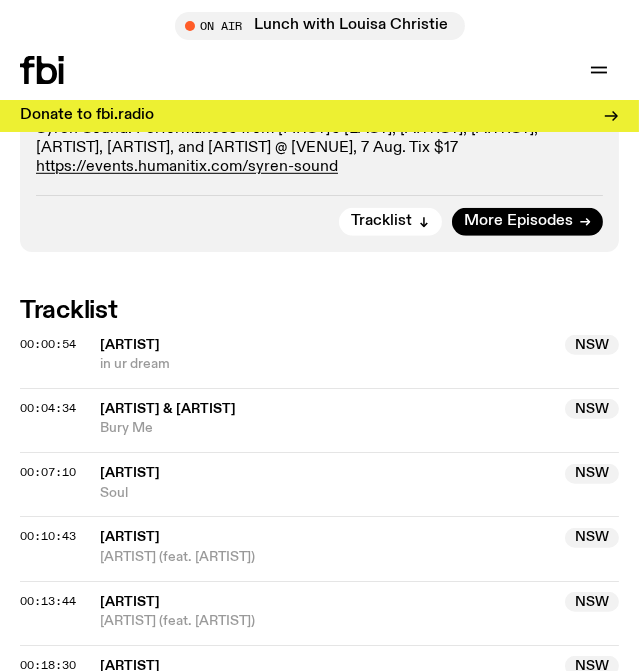 click on "in ur dream" at bounding box center (359, 364) 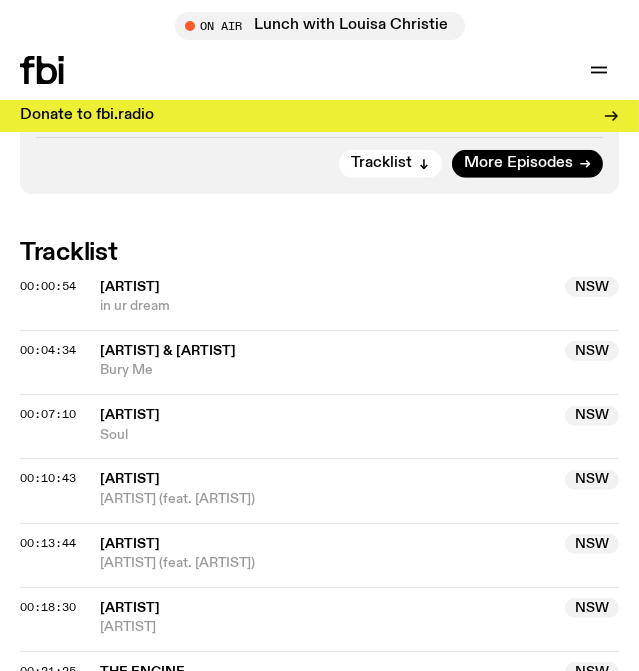 scroll, scrollTop: 1555, scrollLeft: 0, axis: vertical 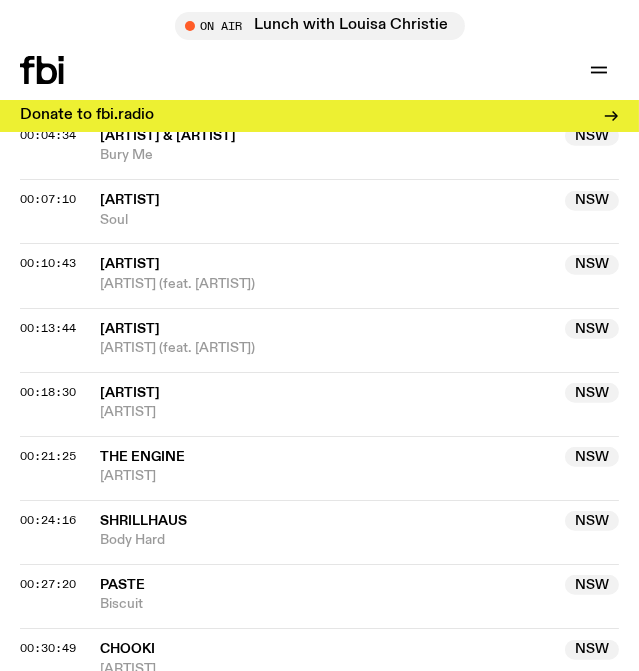 drag, startPoint x: 195, startPoint y: 392, endPoint x: 561, endPoint y: 96, distance: 470.71436 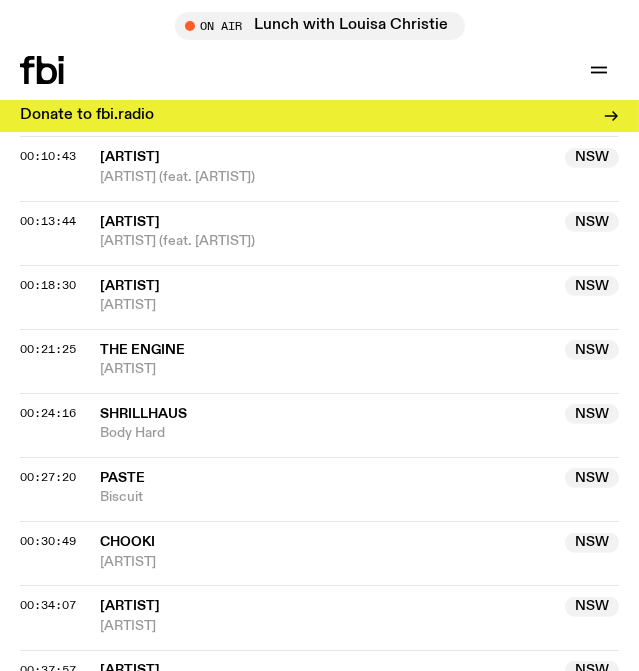 scroll, scrollTop: 1828, scrollLeft: 0, axis: vertical 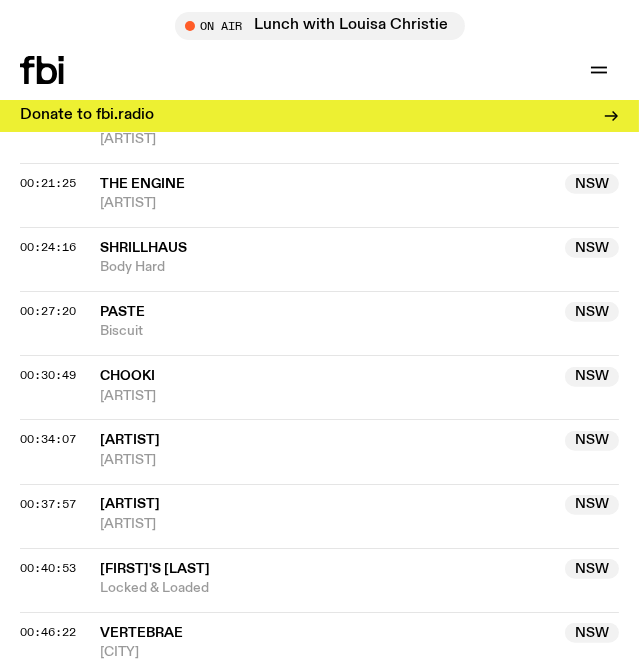 click on "Paste" 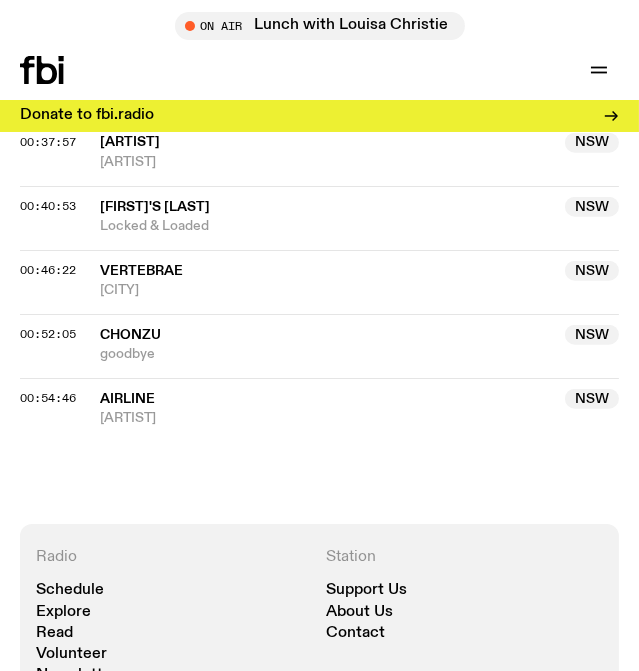 scroll, scrollTop: 2191, scrollLeft: 0, axis: vertical 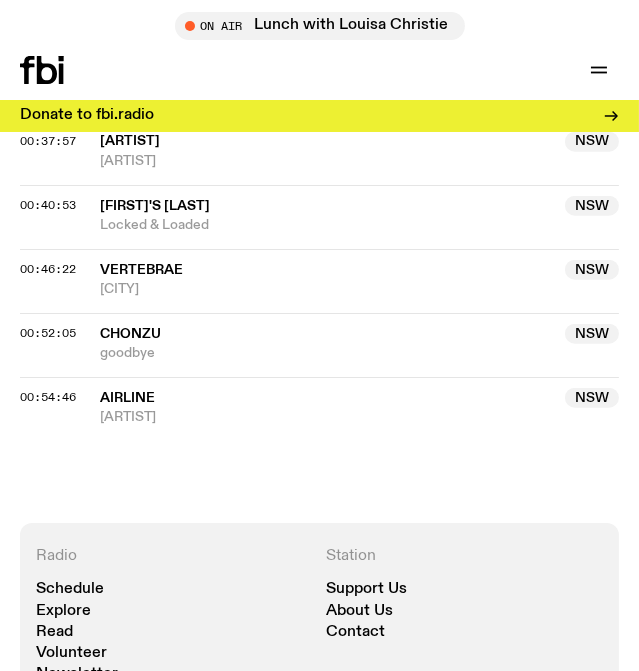 click on "Ïsoeléh" 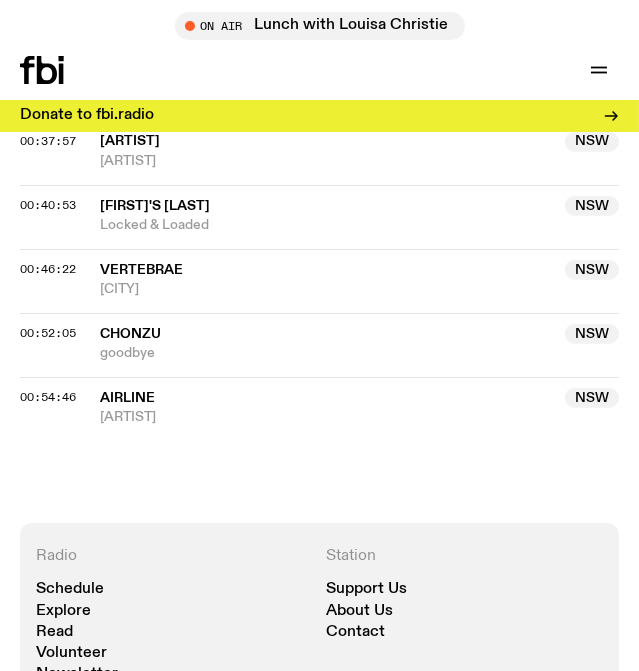 click on "Charlotte" at bounding box center [359, 289] 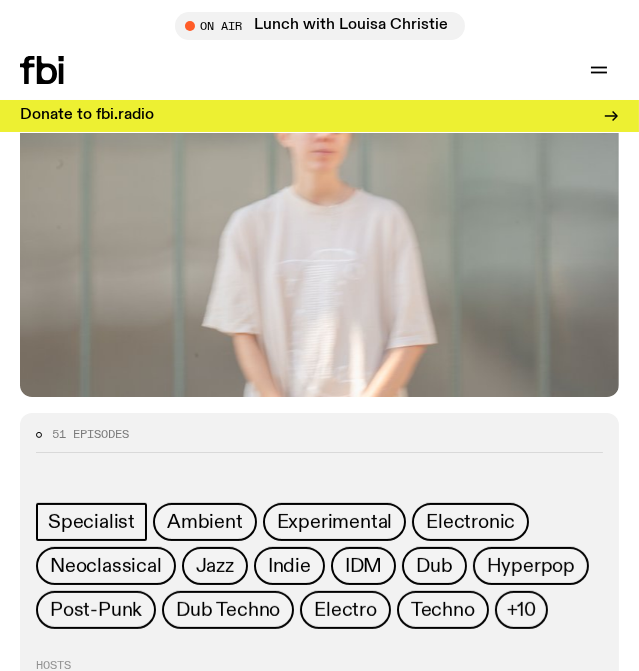 scroll, scrollTop: 728, scrollLeft: 0, axis: vertical 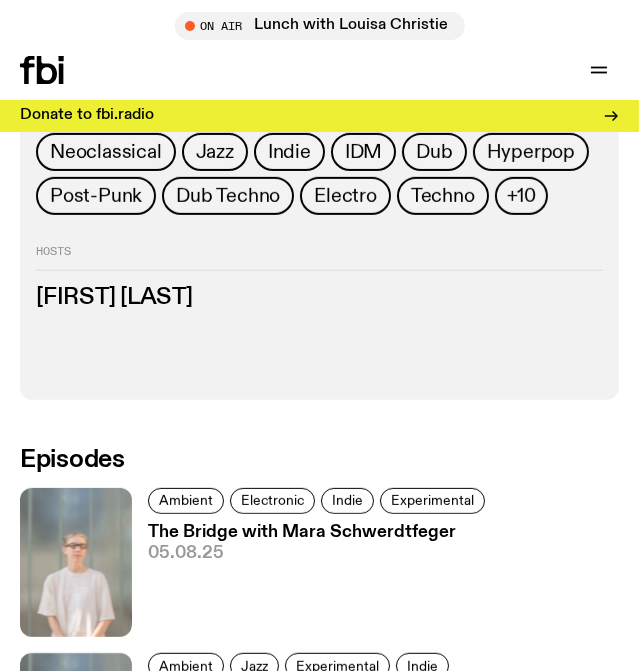 click on "The Bridge with Mara Schwerdtfeger 05.08.25" at bounding box center (311, 580) 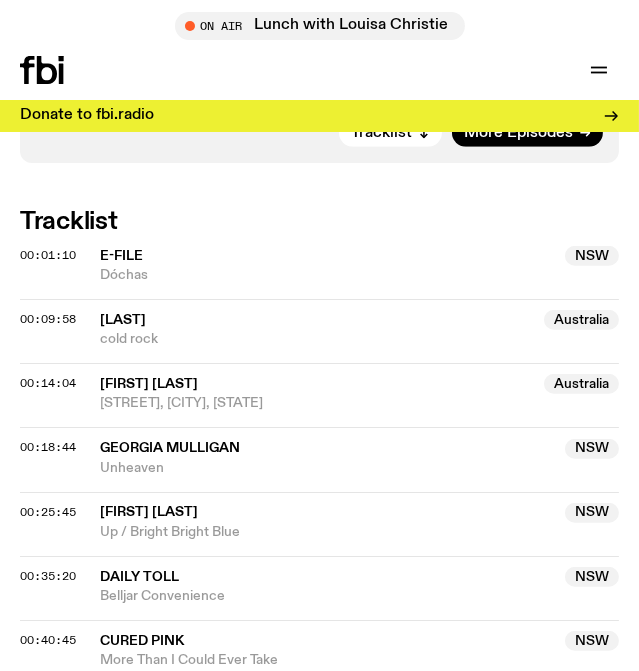 scroll, scrollTop: 1363, scrollLeft: 0, axis: vertical 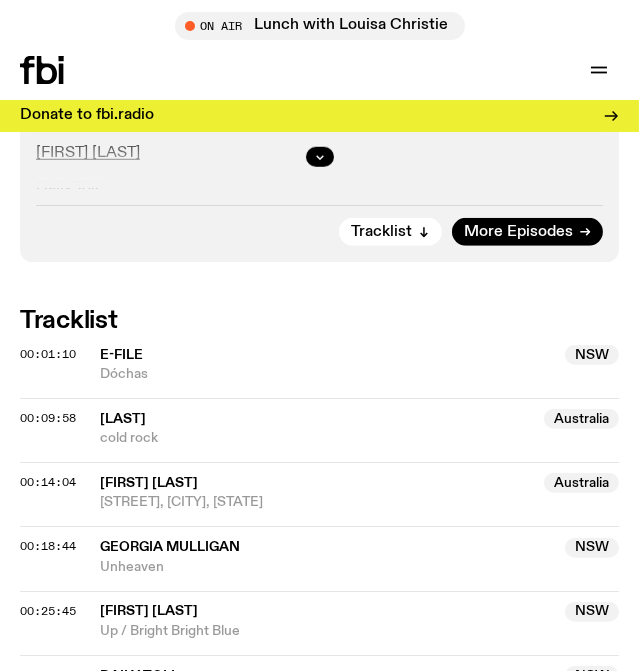 click on "Dóchas" at bounding box center [359, 374] 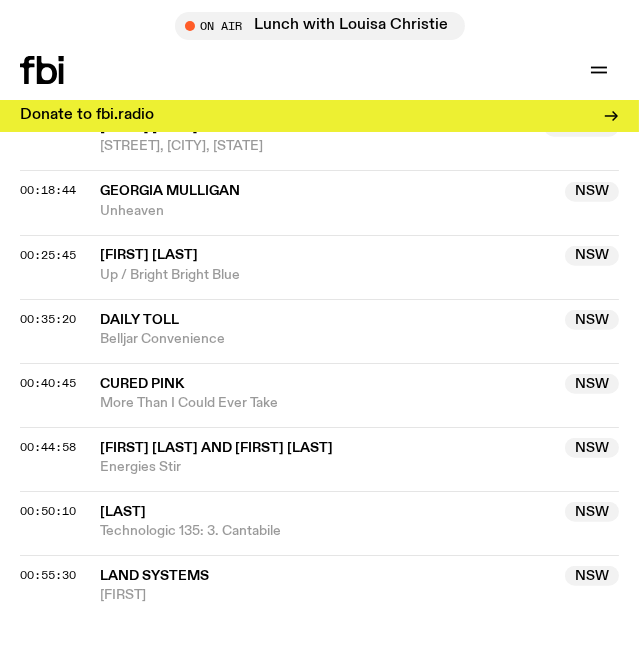 scroll, scrollTop: 1727, scrollLeft: 0, axis: vertical 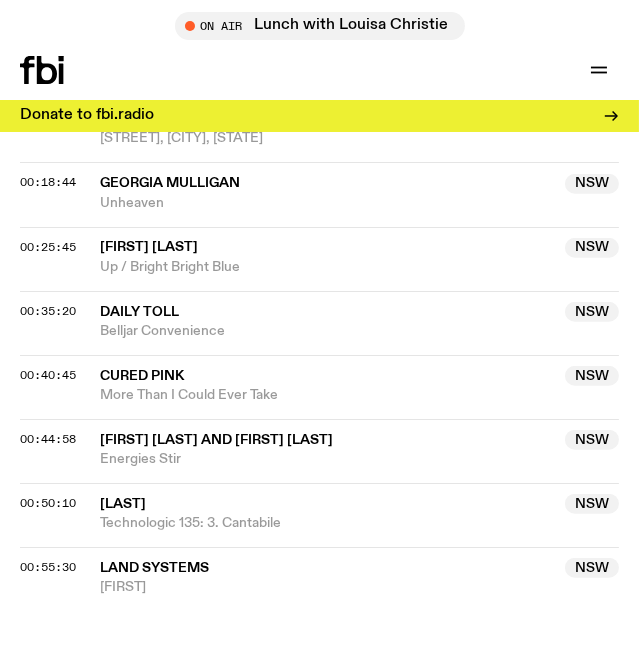 click on "Aired on  05.08.25 , 8:00pm Specialist Ambient Electronic Indie Experimental Support the artists ~  E-File T.Morimoto Live at Paddington Uniting Church – 8 August  Jon Rose and Hollis Taylor Georgia Mulligan Luke M de Zilva Daily Toll Cured Pink Mike Nigro and Andrew Osterhoudt Matthew Hindson Land Systems Tracklist More Episodes Tracklist 00:01:10 E-File  NSW  Dóchas  NSW  00:09:58 T.Morimoto  Australia  cold rock  Australia  00:14:04 Jon Rose & Hollis Taylor  Australia  Forest Fence, Eungai Creek  Australia  00:18:44 Georgia Mulligan  NSW  Unheaven  NSW  00:25:45 Luke M de Zilva  NSW  Up / Bright Bright Blue  NSW  00:35:20 Daily Toll  NSW  Belljar Convenience  NSW  00:40:45 Cured Pink  NSW  More Than I Could Ever Take  NSW  00:44:58 Mike Nigro & Andrew Osterhoudt  NSW  Energies Stir  NSW  00:50:10 Matthew Hindson  NSW  Technologic 135: 3. Cantabile  NSW  00:55:30 Land Systems  NSW  Maira  NSW" 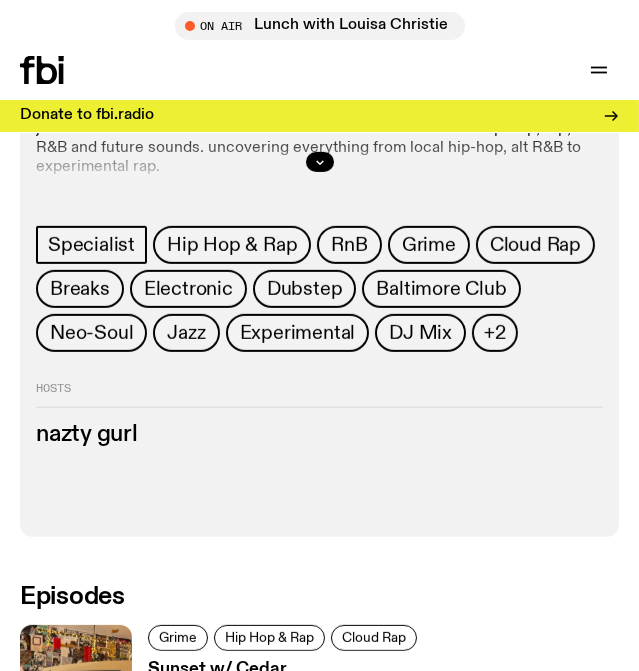 scroll, scrollTop: 923, scrollLeft: 0, axis: vertical 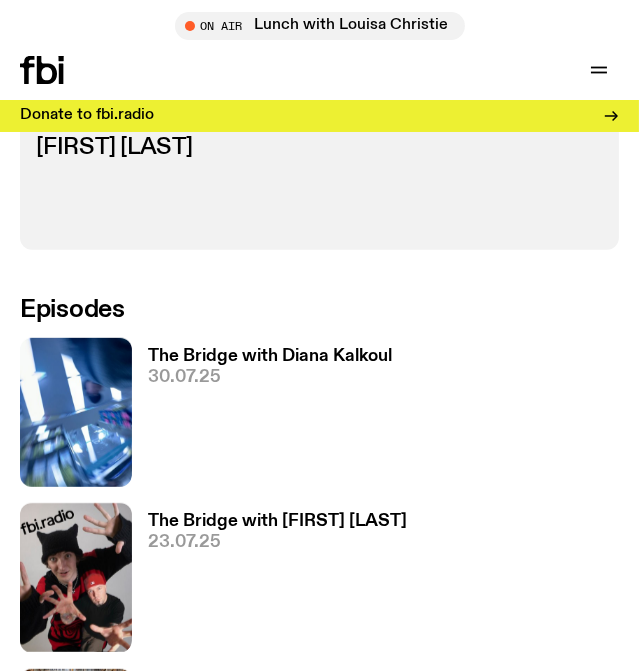 click on "30.07.25" at bounding box center (270, 377) 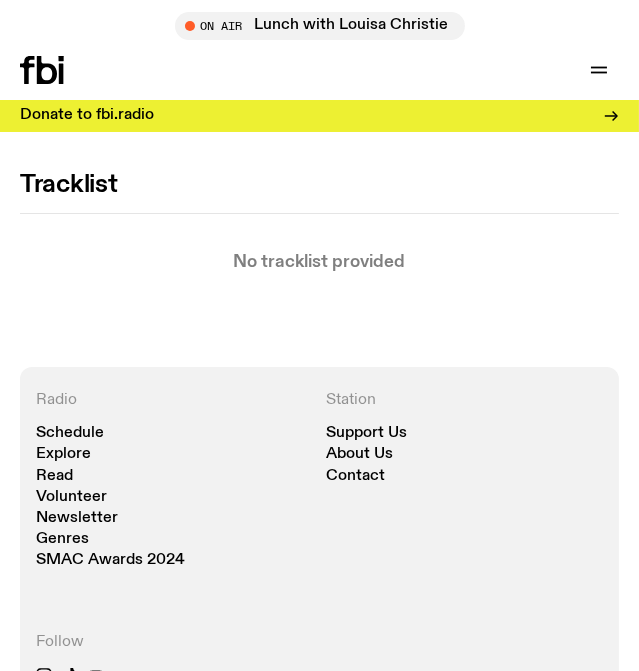 scroll, scrollTop: 1545, scrollLeft: 0, axis: vertical 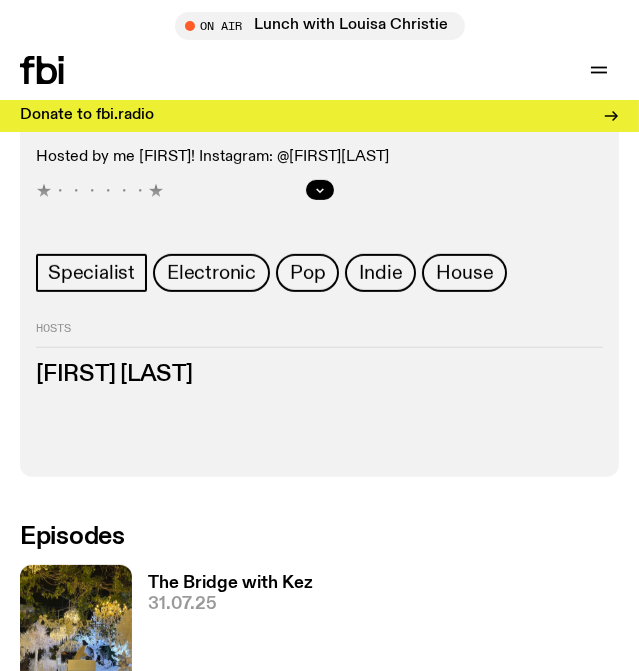 click on "31.07.25" at bounding box center (230, 604) 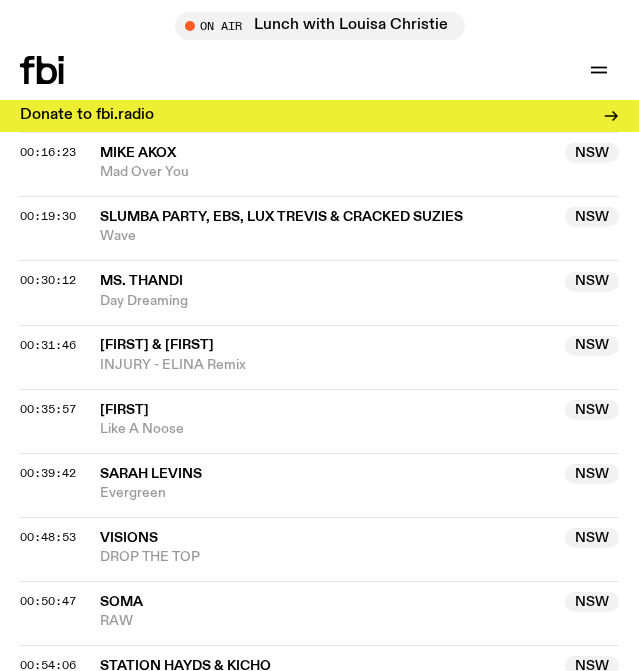 scroll, scrollTop: 1441, scrollLeft: 0, axis: vertical 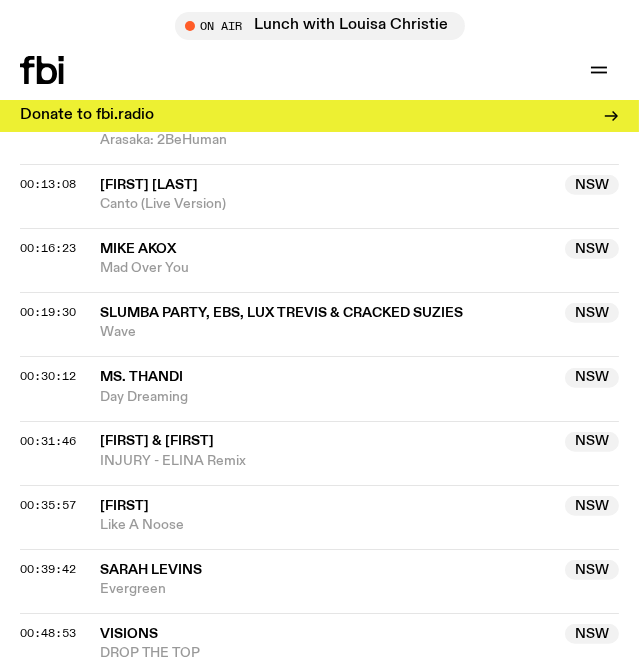 click on "Slumba Party, EBS, Lux Trevis & Cracked Suzies" 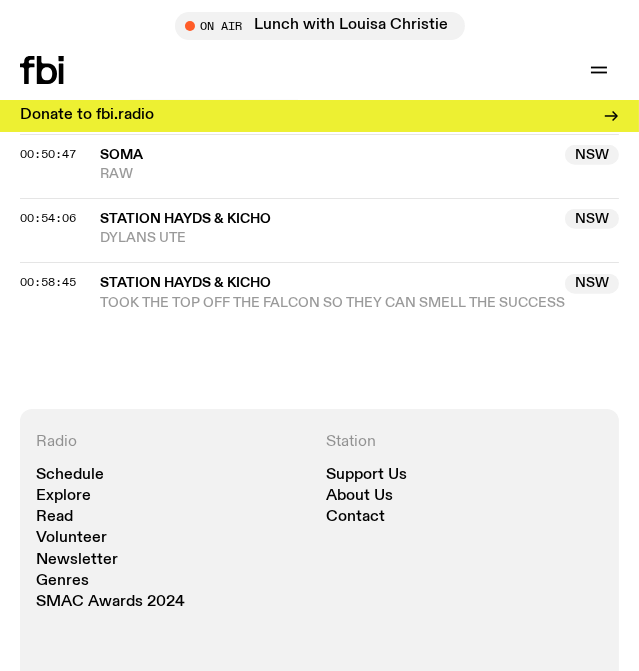 scroll, scrollTop: 1896, scrollLeft: 0, axis: vertical 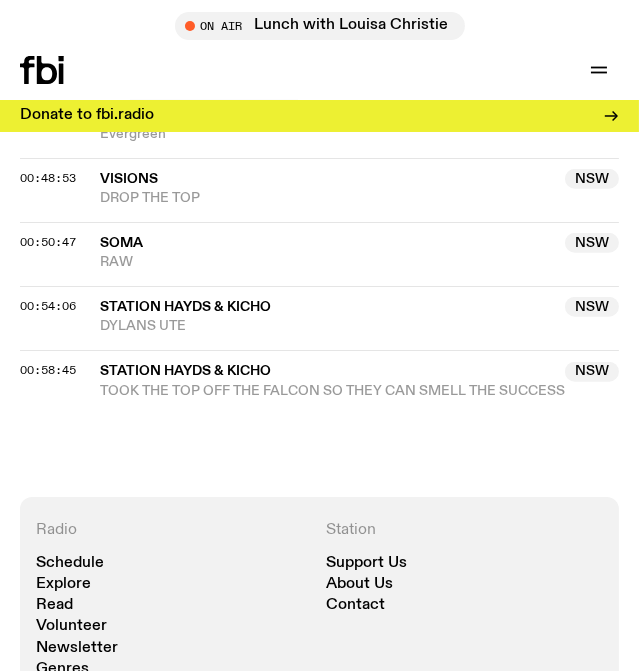 drag, startPoint x: 237, startPoint y: 440, endPoint x: 276, endPoint y: 411, distance: 48.60041 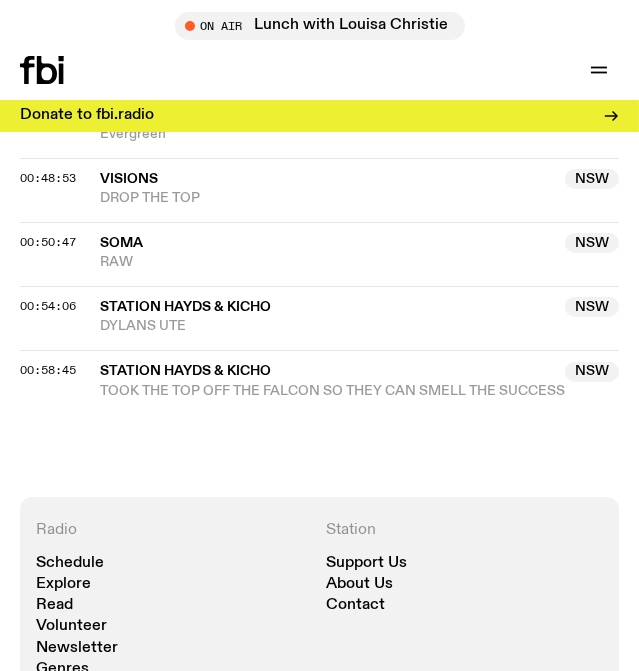 click on "Aired on 31.07.25 , 8:00pm Specialist A deep dive into the art and talent that is created in Eora <3 All genres, stories, feelings and sounds from the ends and the inners of this city! Hosted by me [FIRST]! Instagram: @[FIRST][LAST] ★・・・・・・★ Tracklist More Episodes Tracklist 00:03:37 Bammer2K NSW BUSY UP IN SYDNEY NSW 00:09:43 [FIRST]'s Last Name Arasaka: 2BeHuman 00:13:08 [FIRST] [LAST] NSW Canto (Live Version) NSW 00:16:23 [FIRST] [LAST] NSW Mad Over You NSW 00:19:30 [FIRST] [LAST], EBS, Lux Trevis & Cracked Suzies NSW Wave NSW 00:30:12 Ms. Thandi NSW Day Dreaming NSW 00:31:46 [FIRST] & [FIRST] NSW INJURY - [FIRST] Remix NSW 00:35:57 [FIRST] NSW Like A Noose NSW 00:39:42 [FIRST] [LAST] NSW Evergreen NSW 00:48:53 VISIONS NSW DROP THE TOP NSW 00:50:47 Soma NSW RAW NSW 00:54:06 Station Hayds & KICHO NSW DYLANS UTE NSW 00:58:45 Station Hayds & KICHO NSW TOOK THE TOP OFF THE FALCON SO THEY CAN SMELL THE SUCCESS NSW" 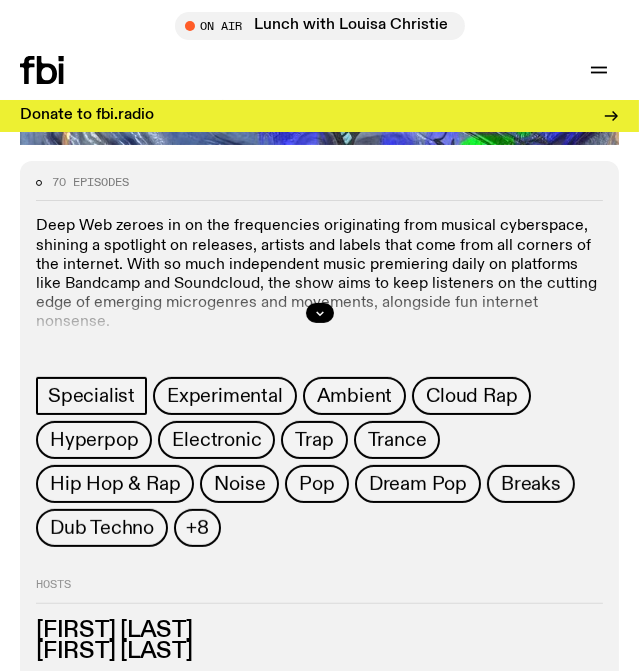 scroll, scrollTop: 729, scrollLeft: 0, axis: vertical 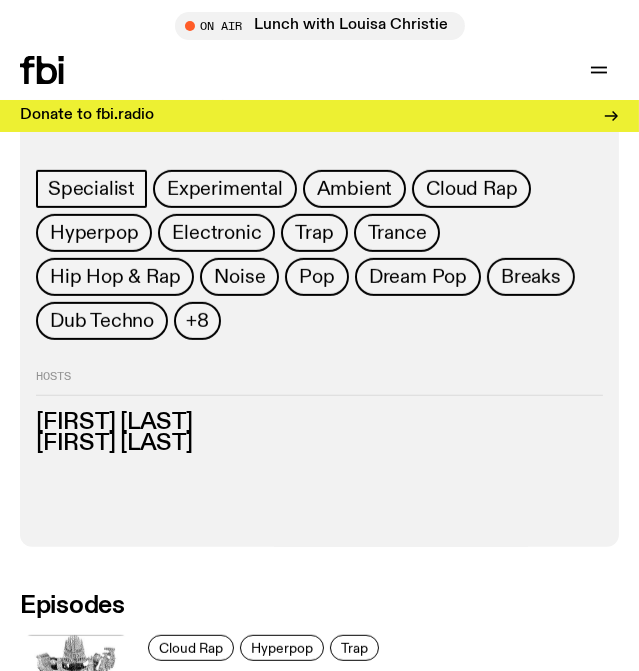click on "Deep Web with Mateo Baskaran" at bounding box center [281, 679] 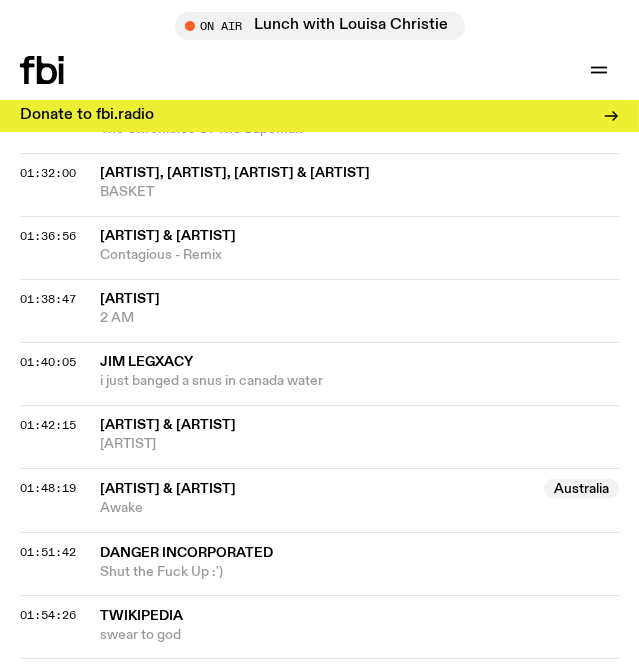 scroll, scrollTop: 3090, scrollLeft: 0, axis: vertical 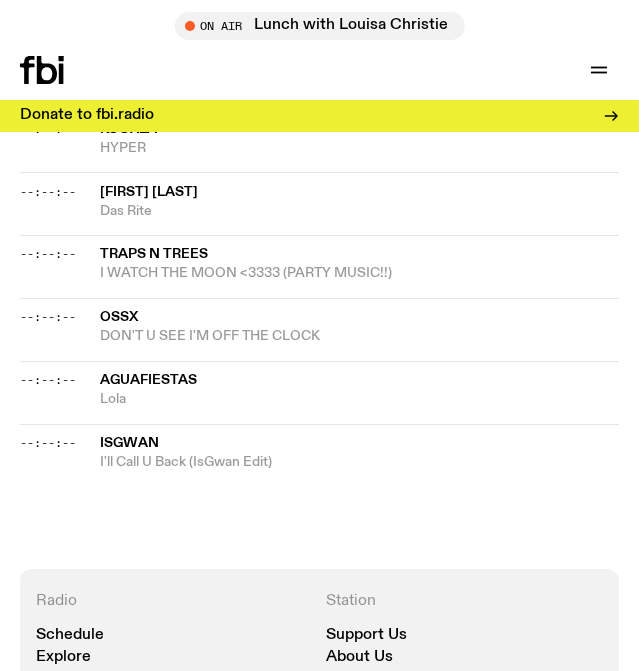 click on "Radio Schedule Explore Read Volunteer Newsletter Genres SMAC Awards 2024 Station Support Us About Us Contact Follow Newsletter  Stay up to date on station news, creative opportunities, highlights, perks and more.   Subscribe" at bounding box center (319, 947) 